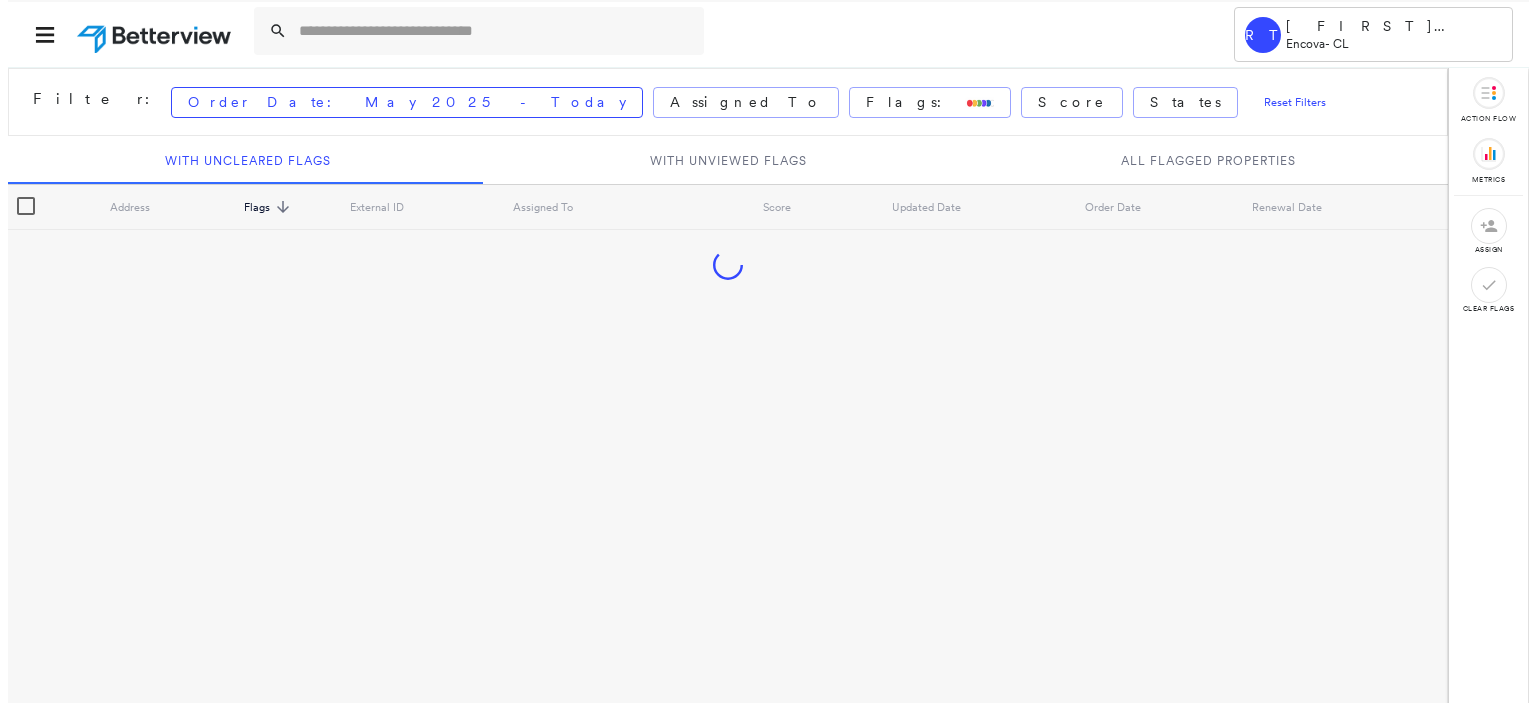 scroll, scrollTop: 0, scrollLeft: 0, axis: both 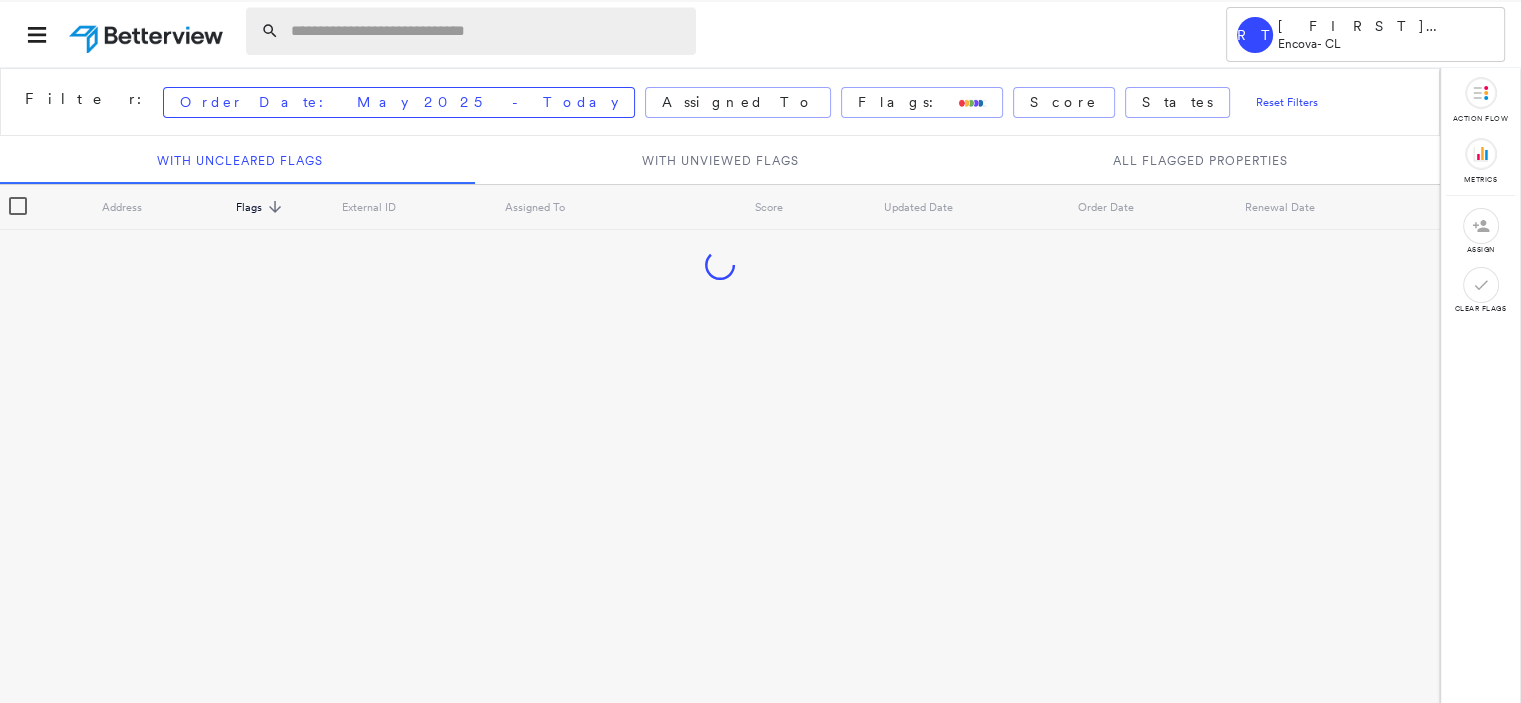 click at bounding box center (487, 31) 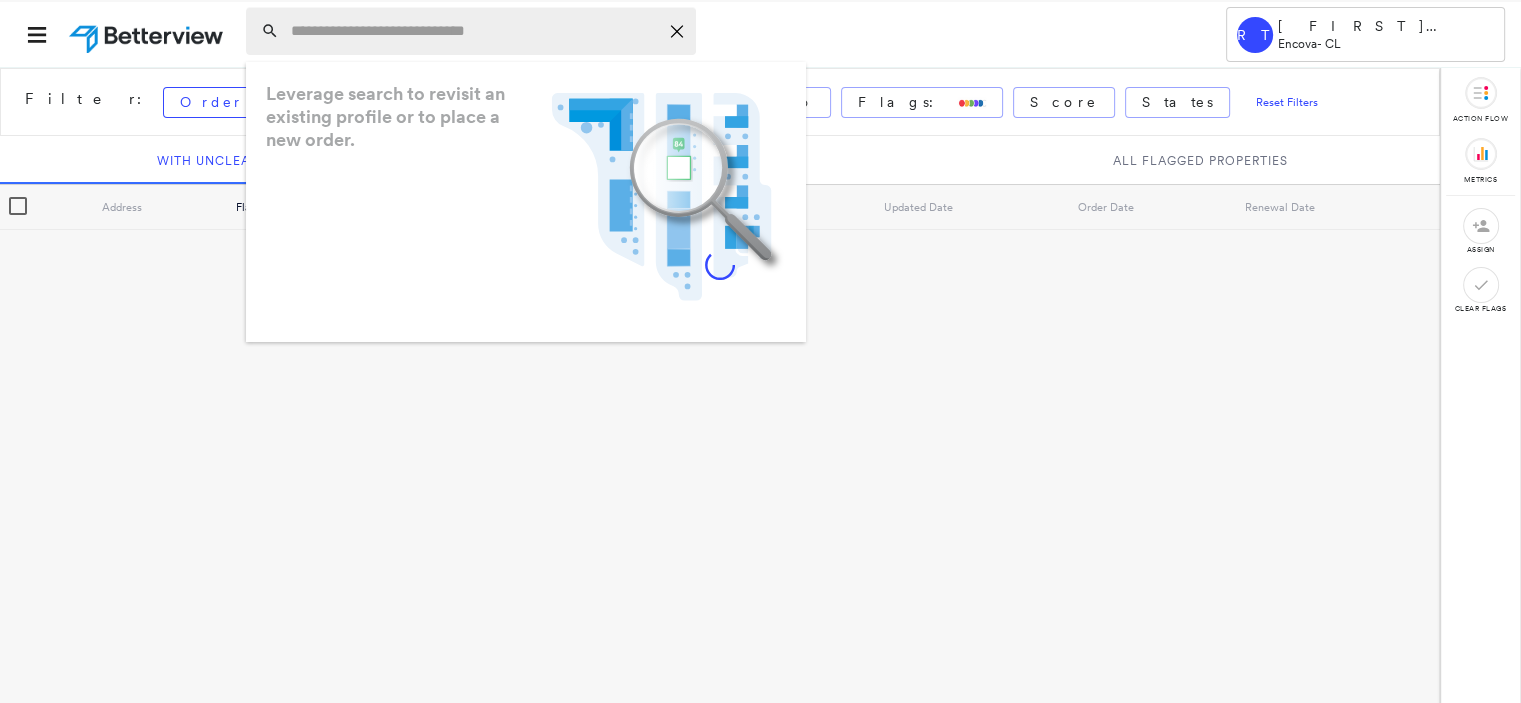 paste on "**********" 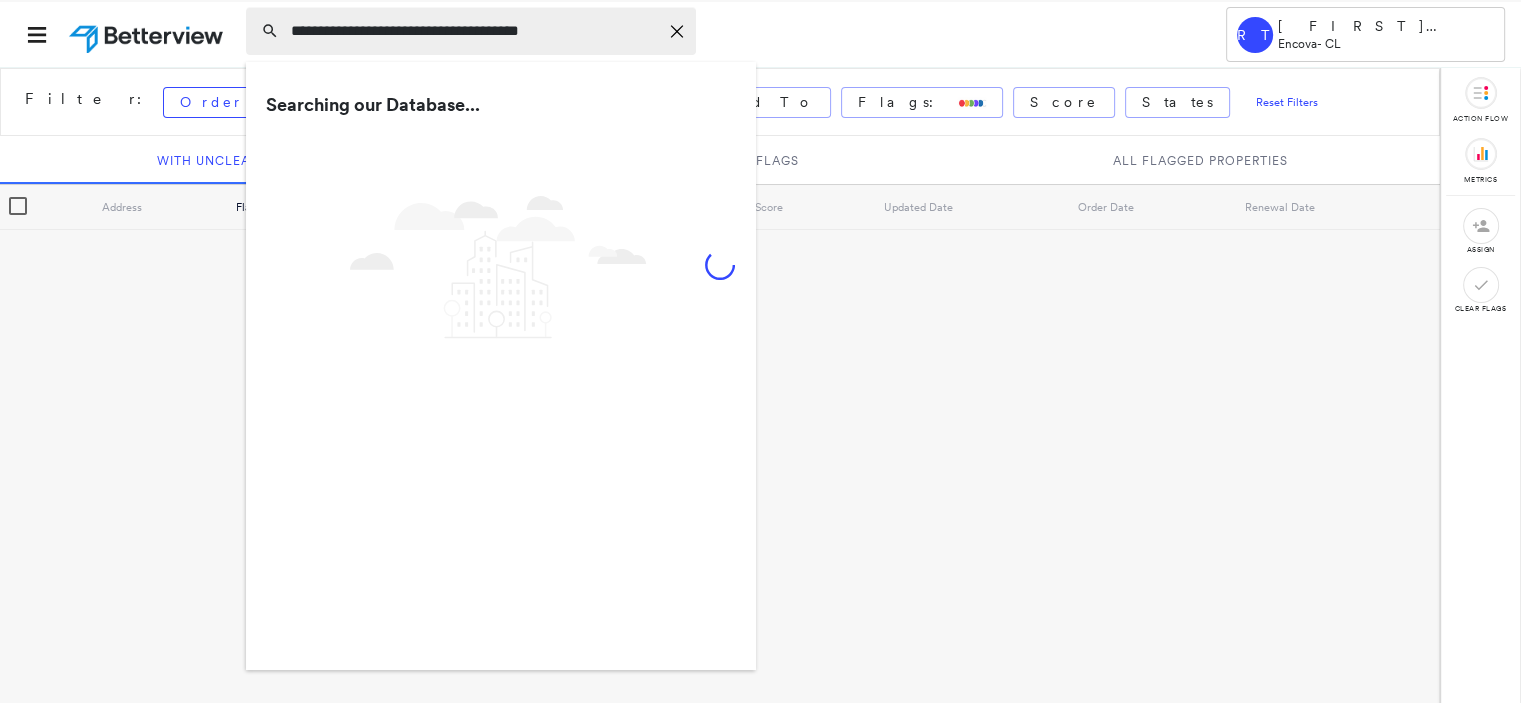 type on "**********" 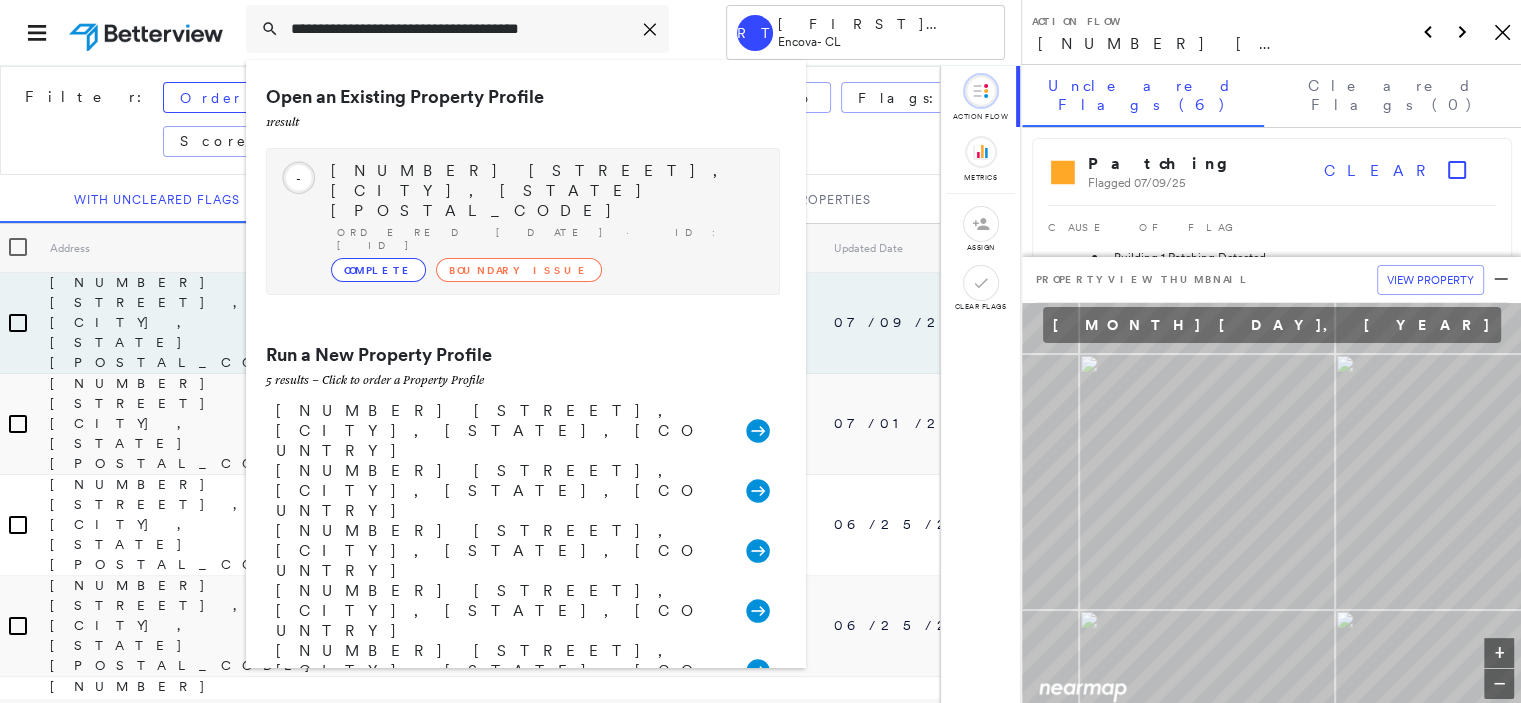 click on "[NUMBER] [STREET], [CITY], [STATE] [POSTAL_CODE]" at bounding box center [545, 191] 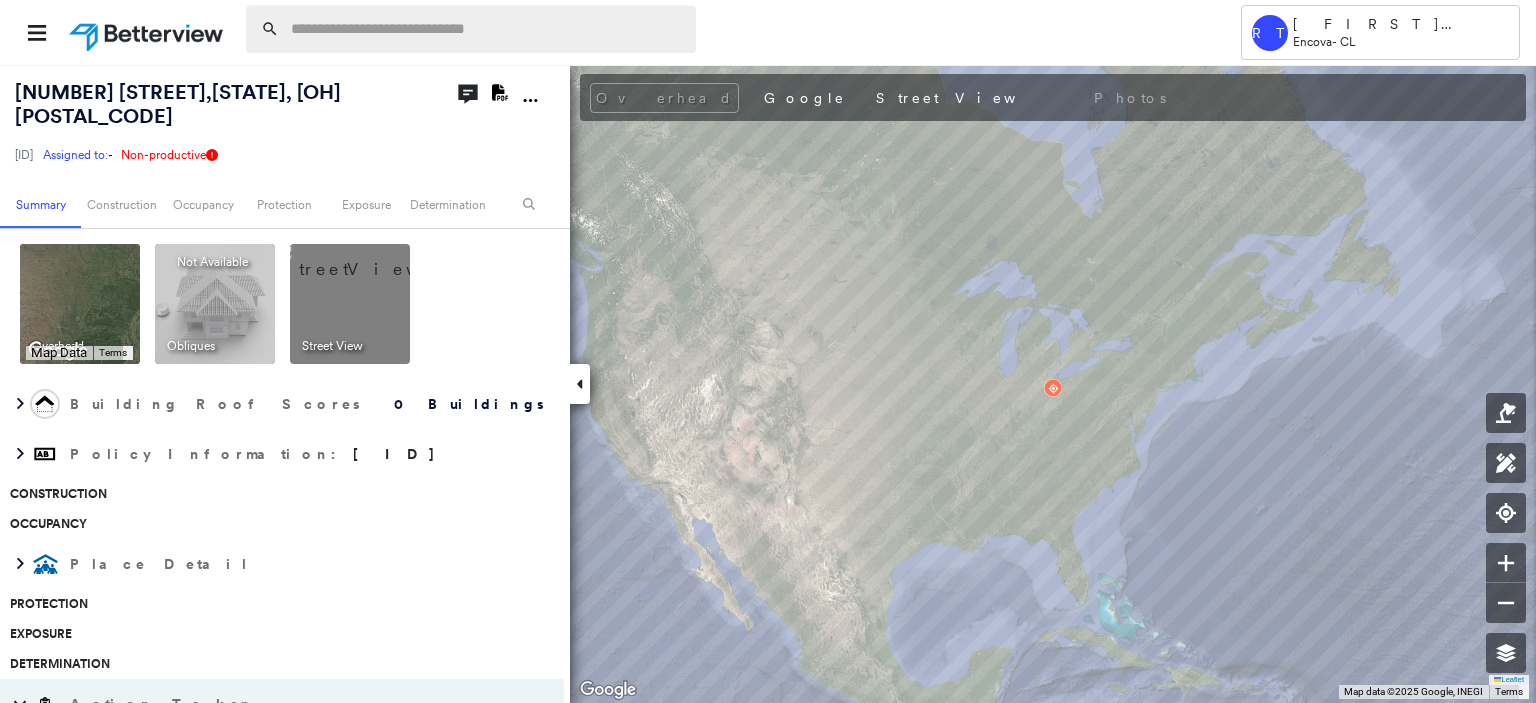 click at bounding box center (487, 29) 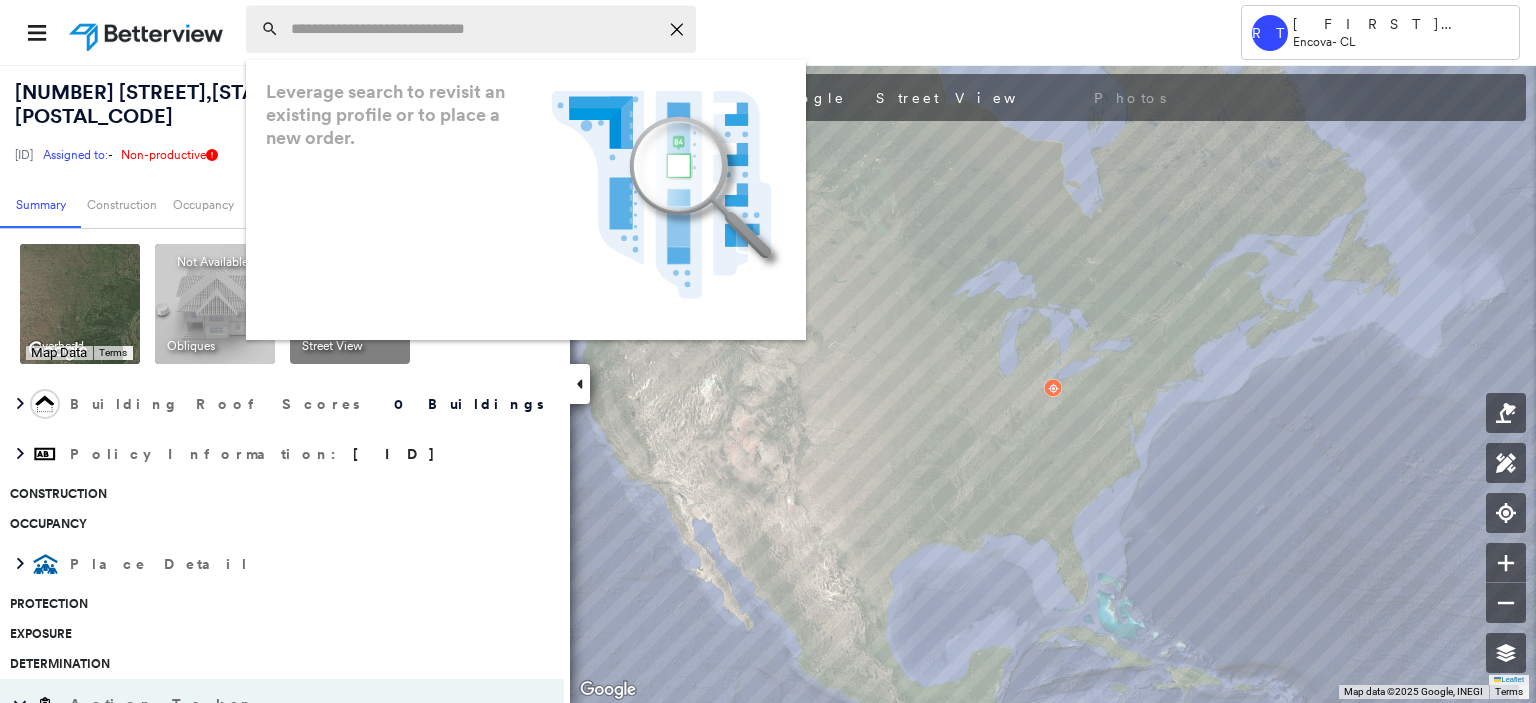 paste on "**********" 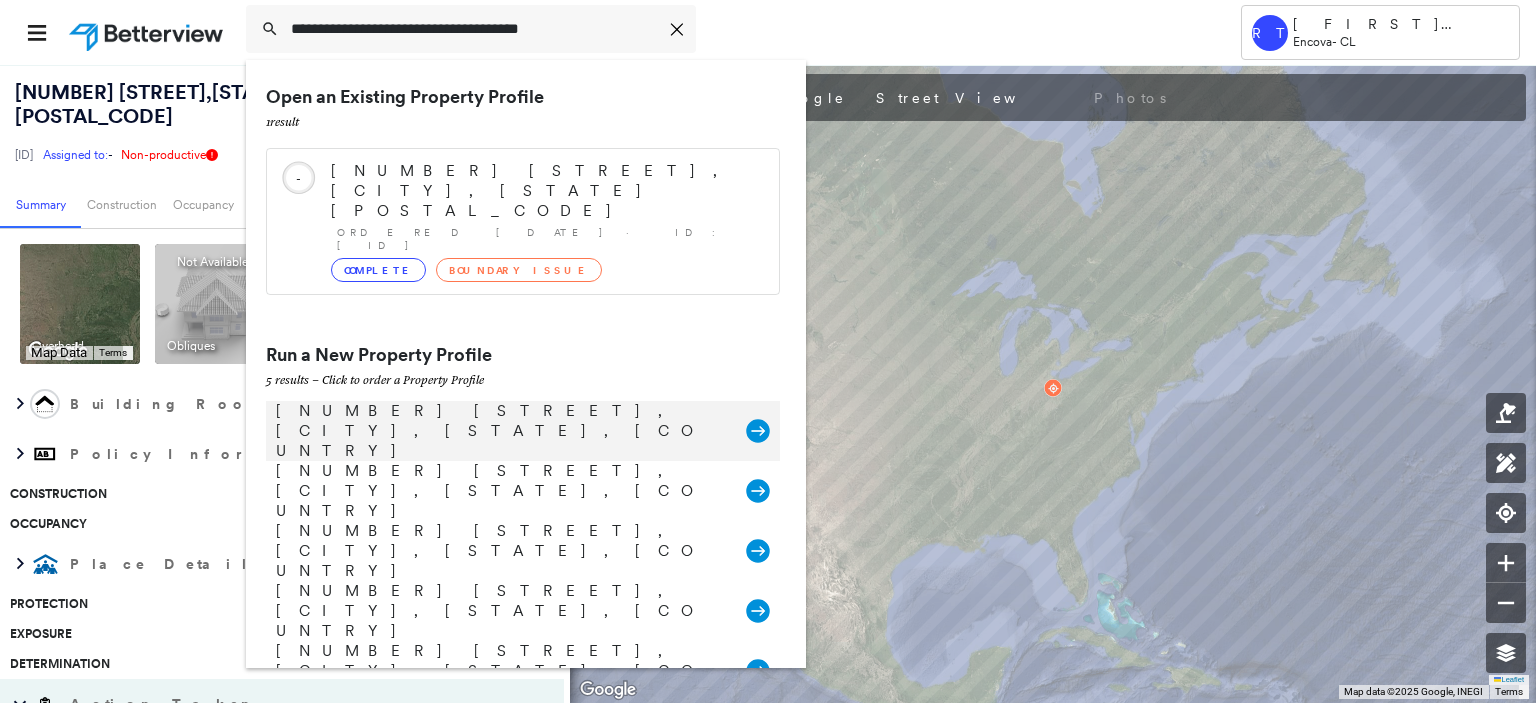 type on "**********" 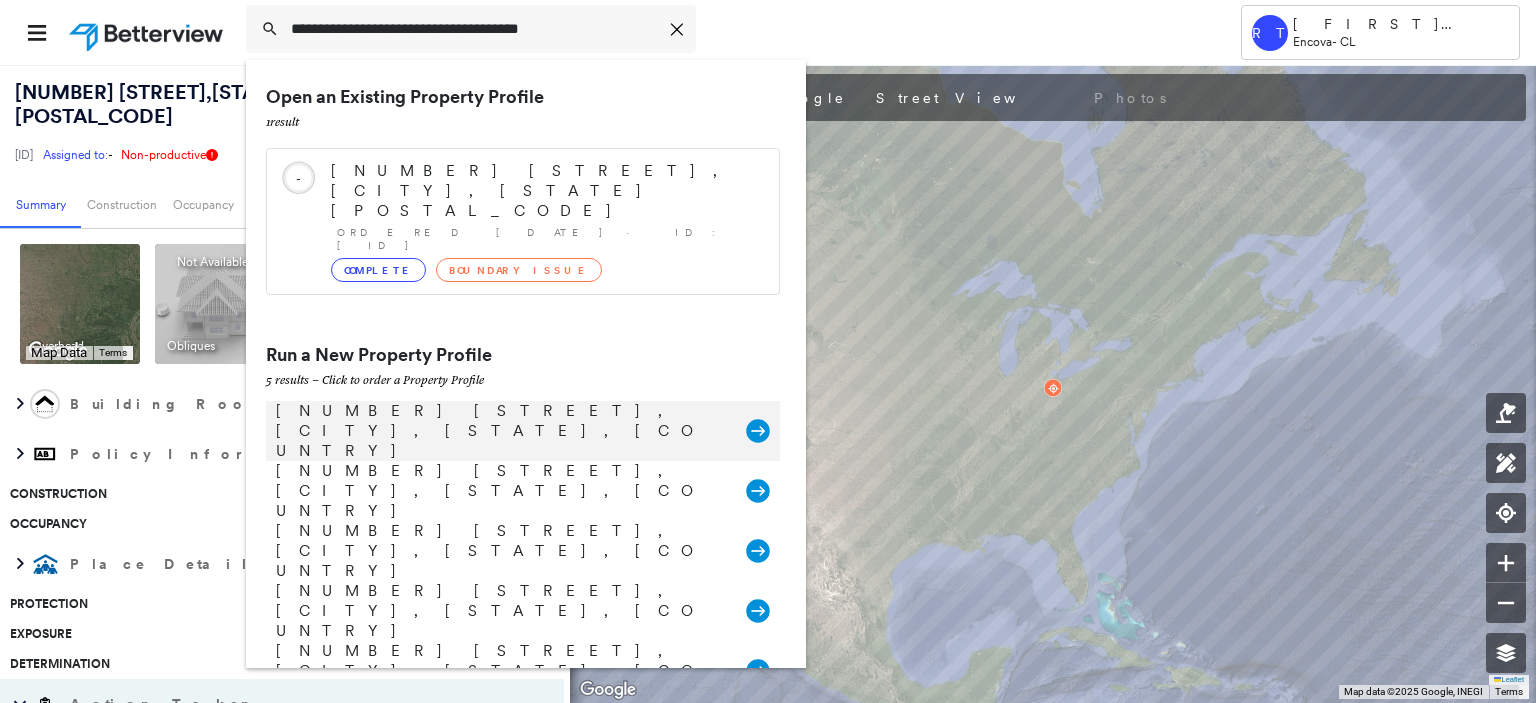 click on "[NUMBER] [STREET], [CITY], [STATE], [COUNTRY]" at bounding box center [501, 431] 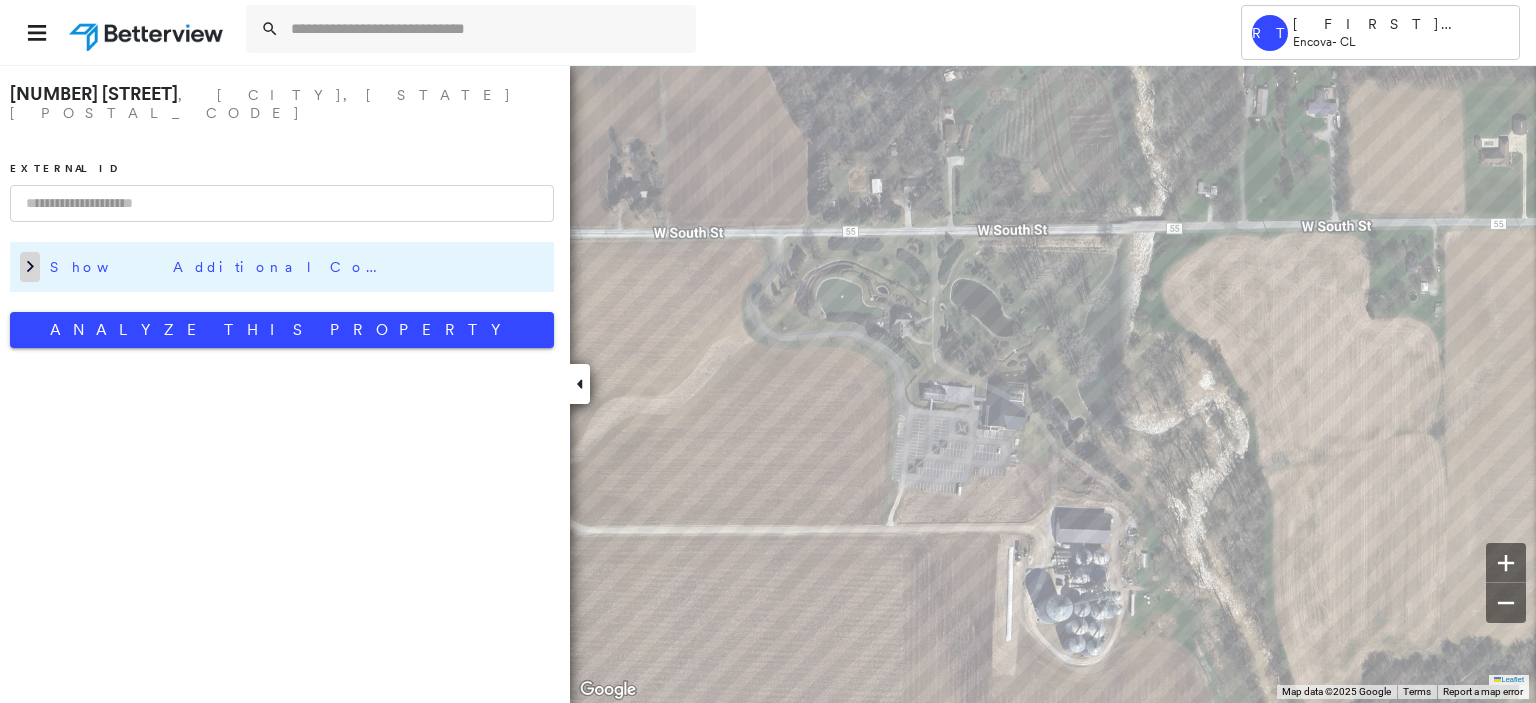click 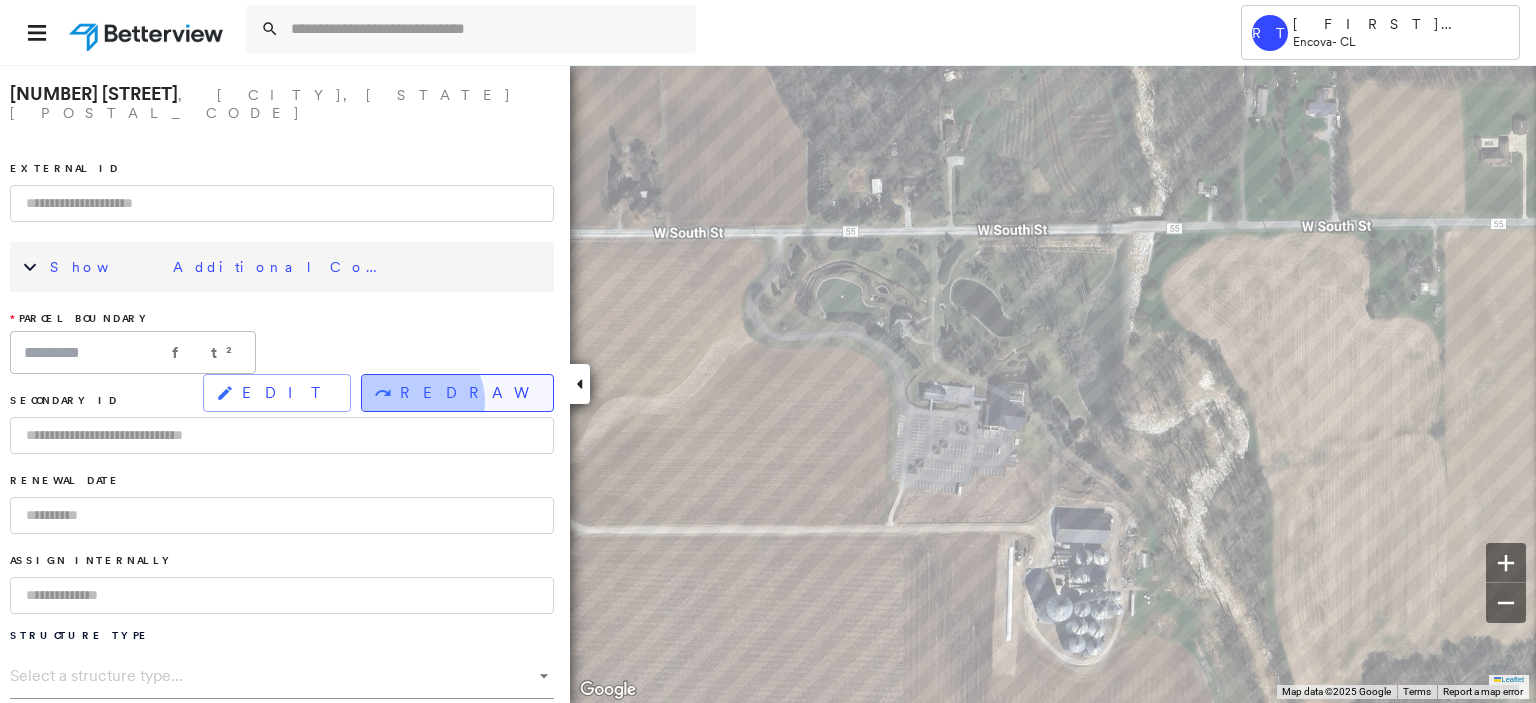 click on "REDRAW" at bounding box center (468, 393) 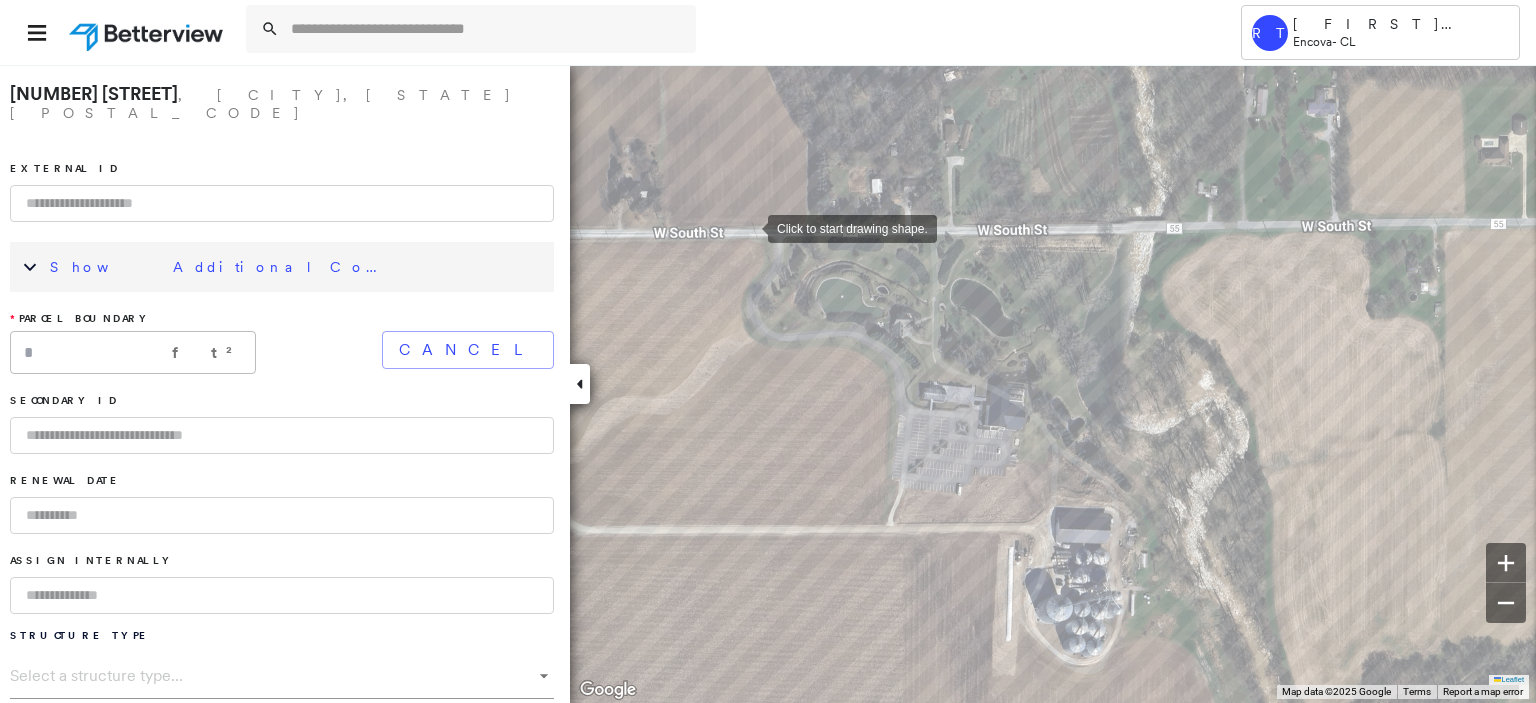 click at bounding box center (748, 227) 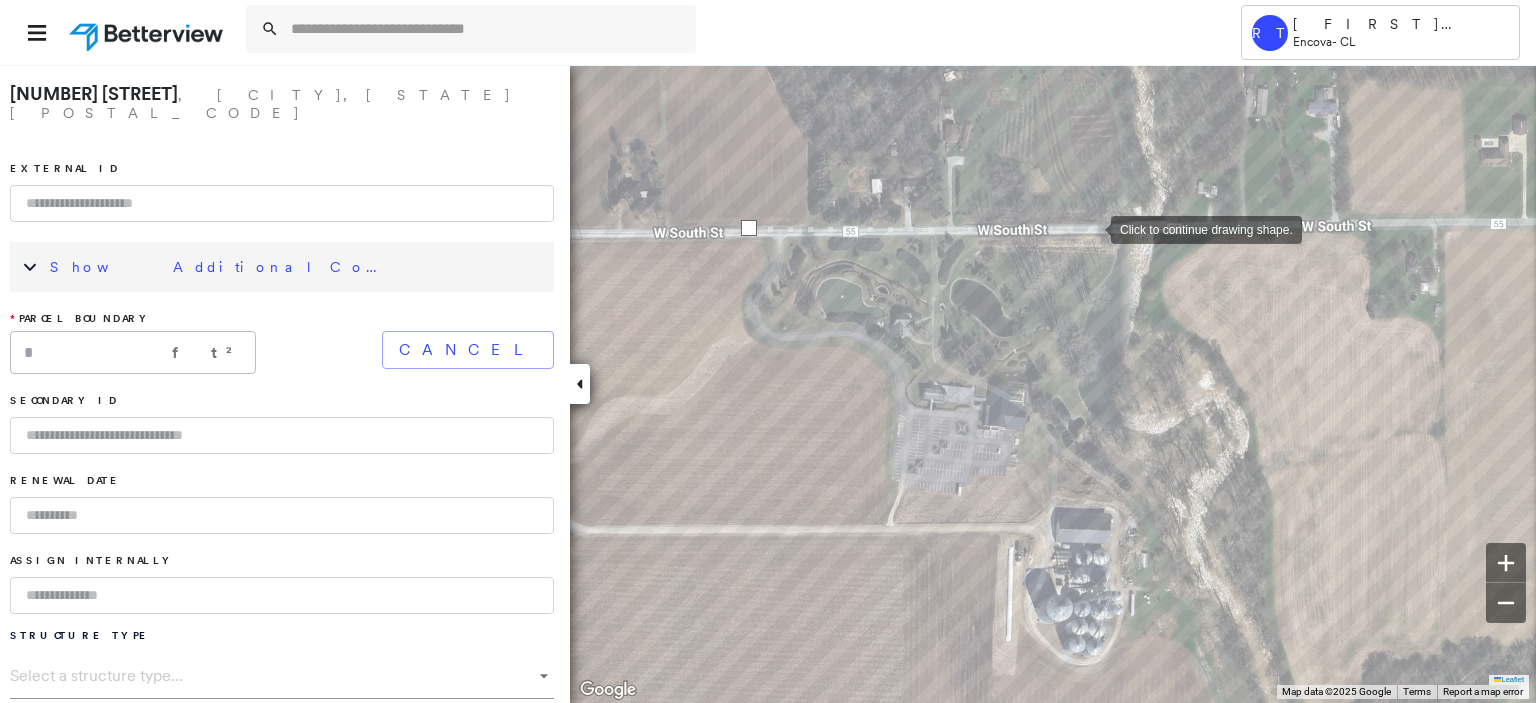 click at bounding box center (1091, 228) 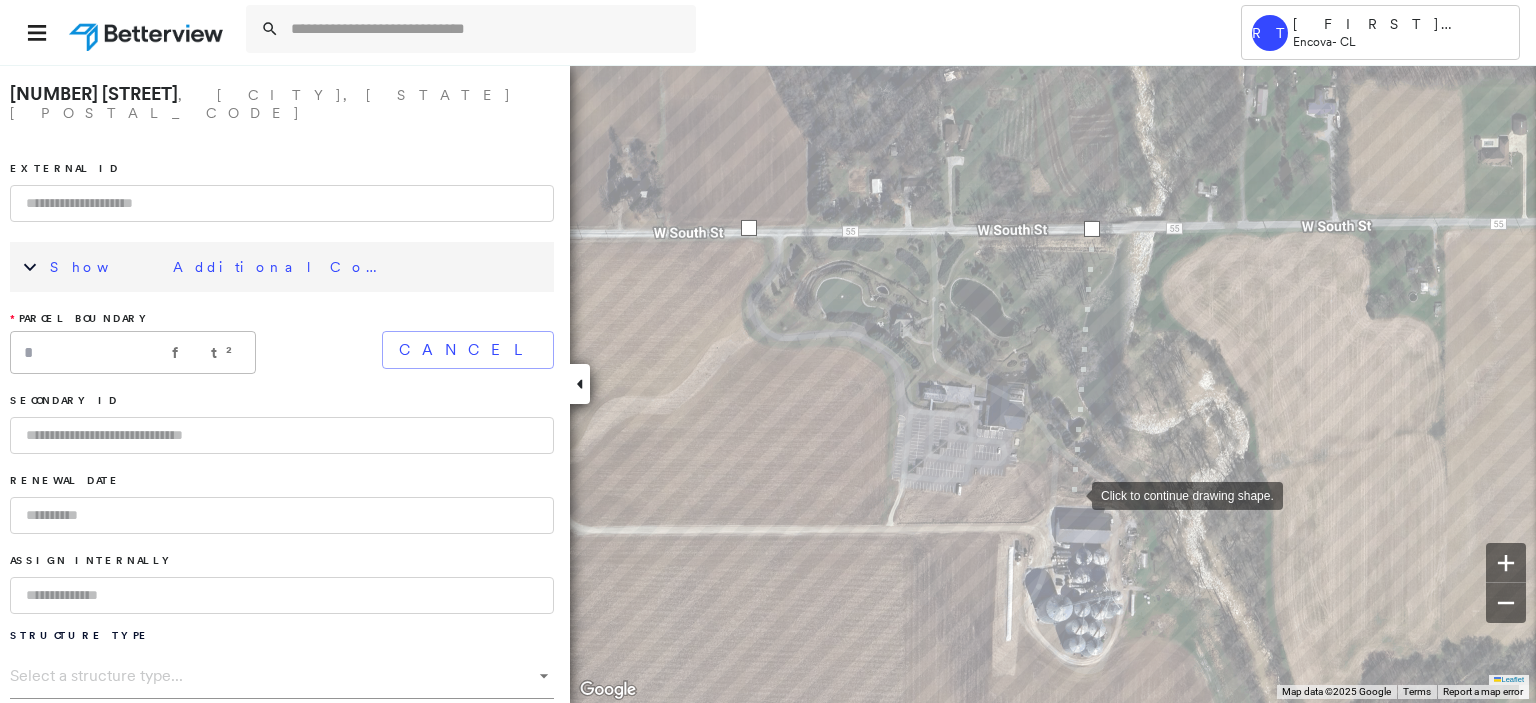 click at bounding box center (1072, 494) 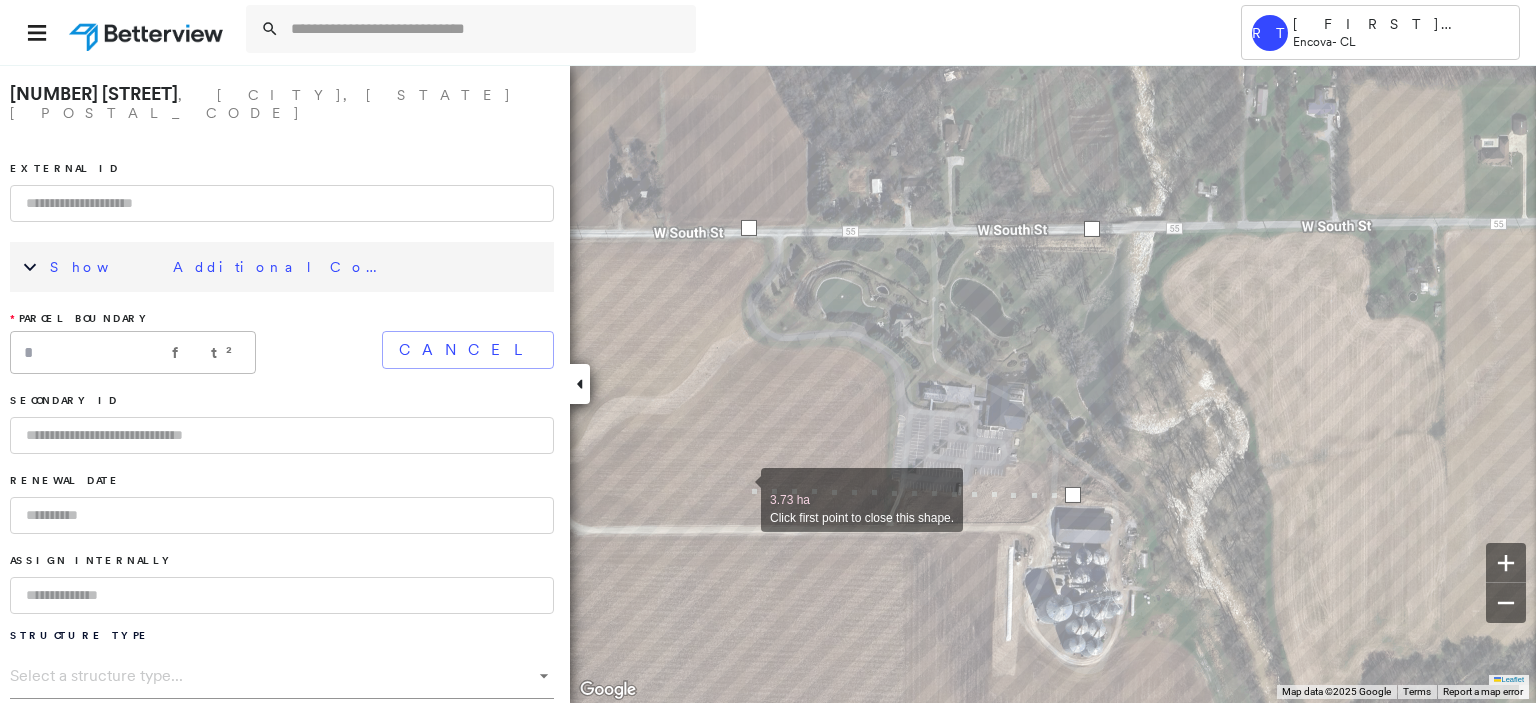 click at bounding box center [741, 489] 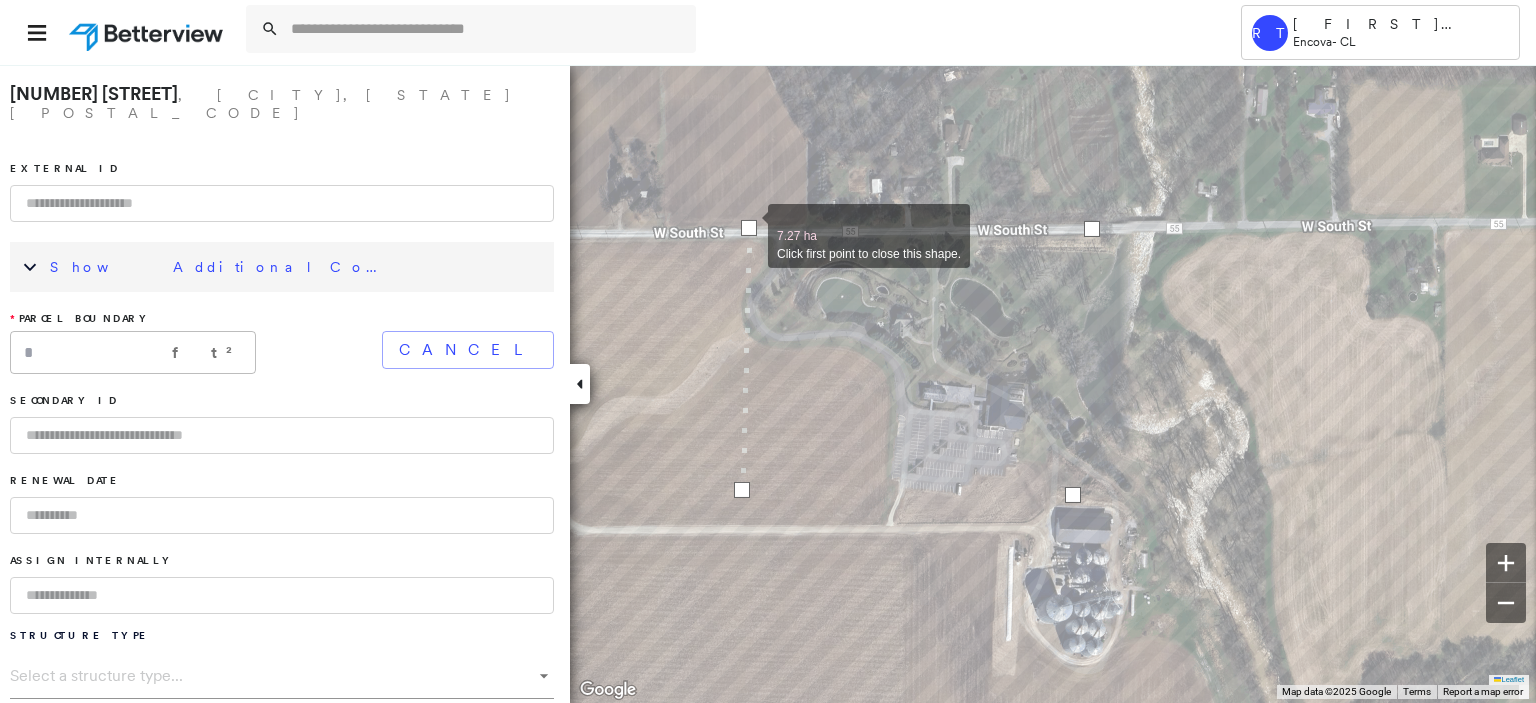 click at bounding box center [749, 228] 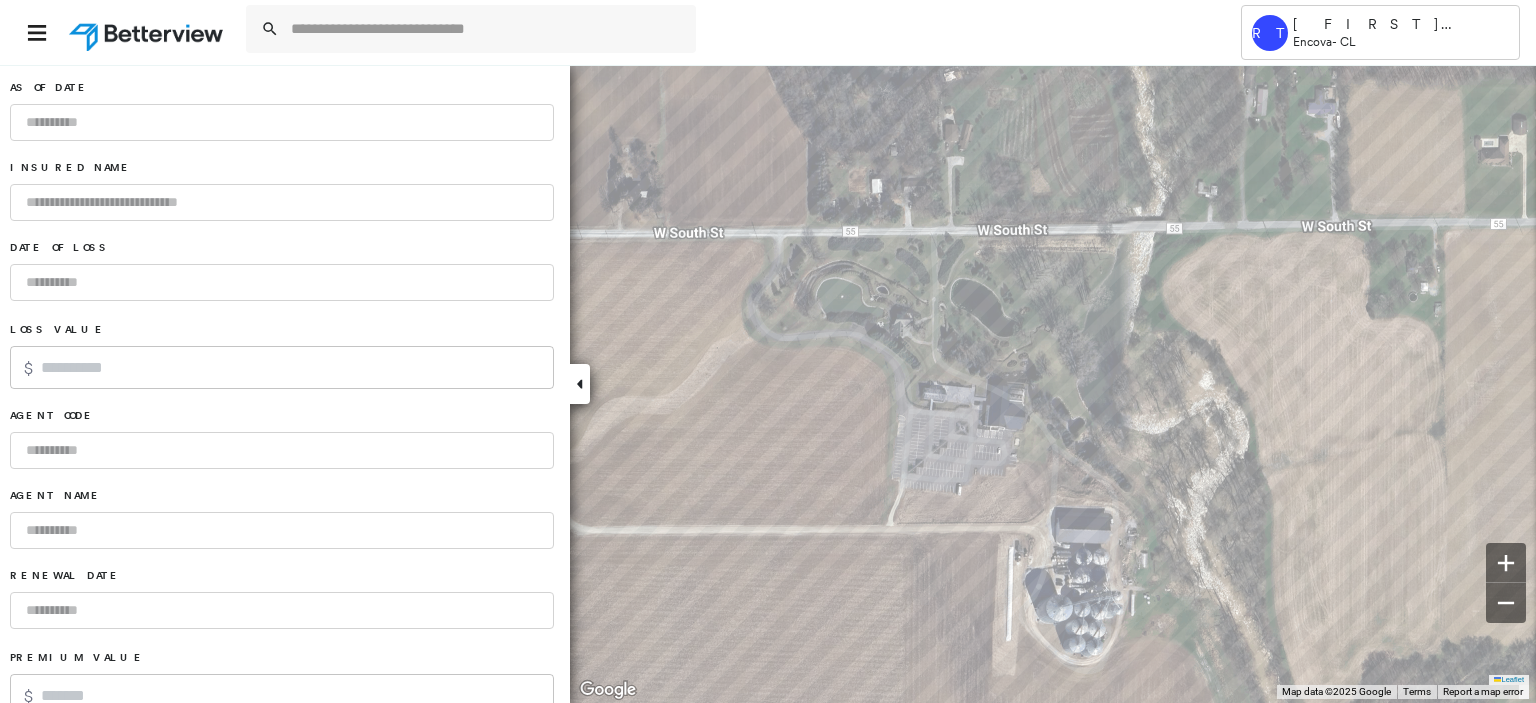 scroll, scrollTop: 1256, scrollLeft: 0, axis: vertical 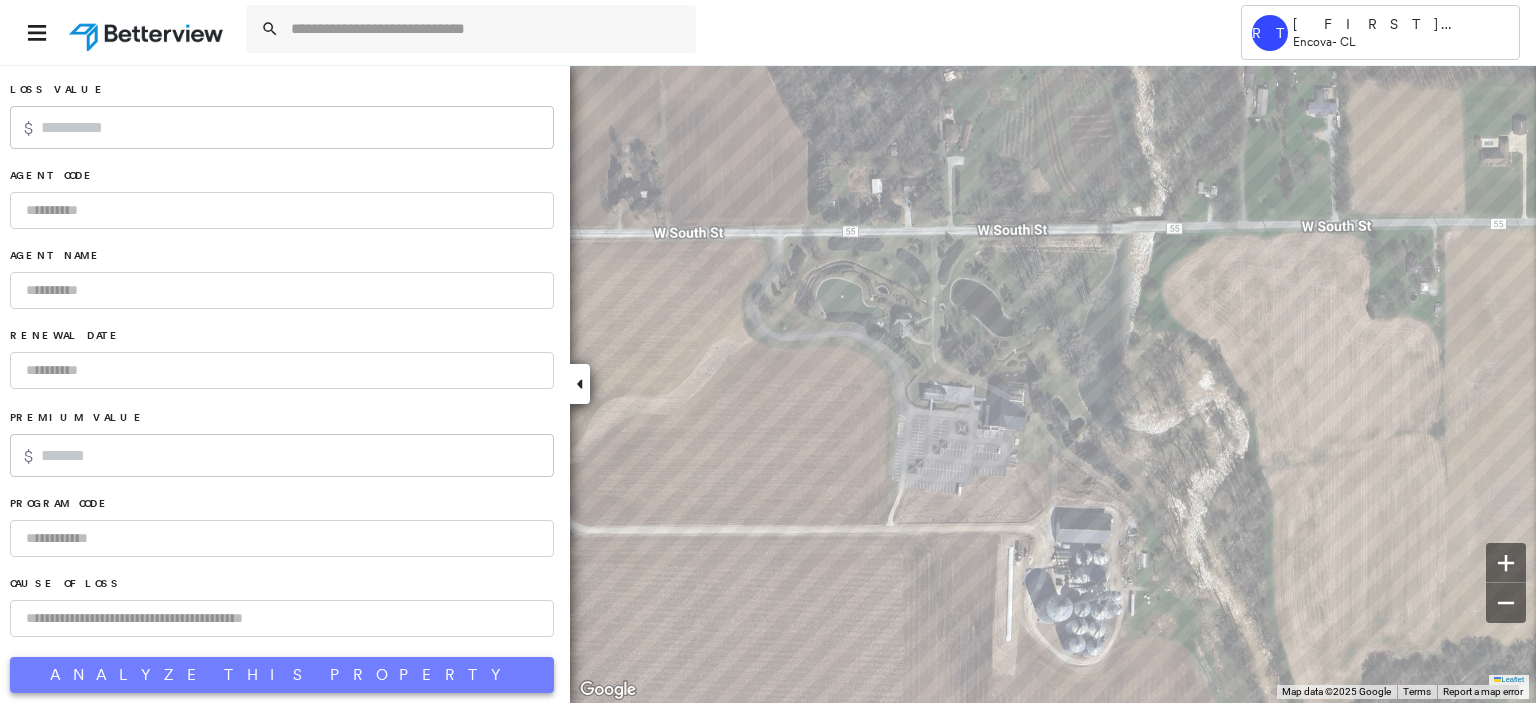click on "Analyze This Property" at bounding box center (282, 675) 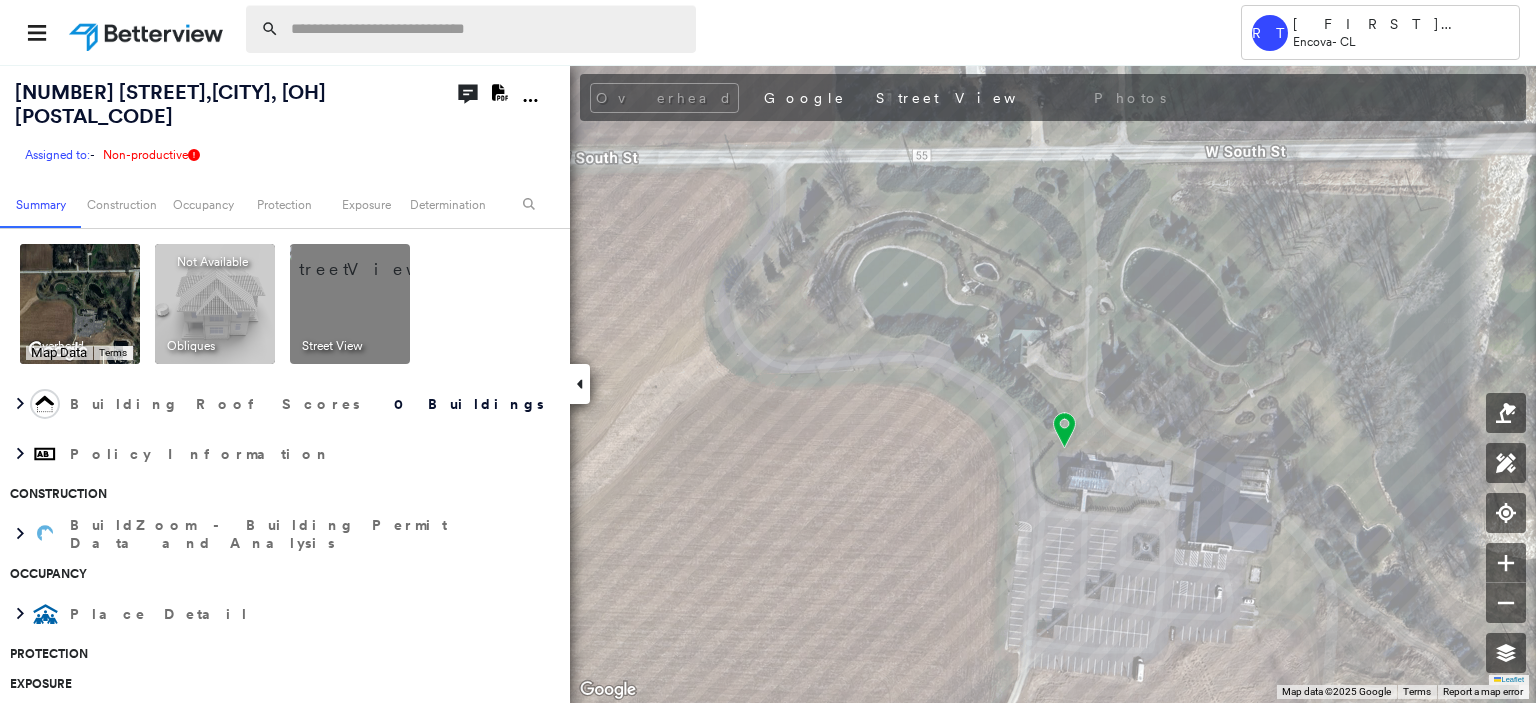 click at bounding box center [487, 29] 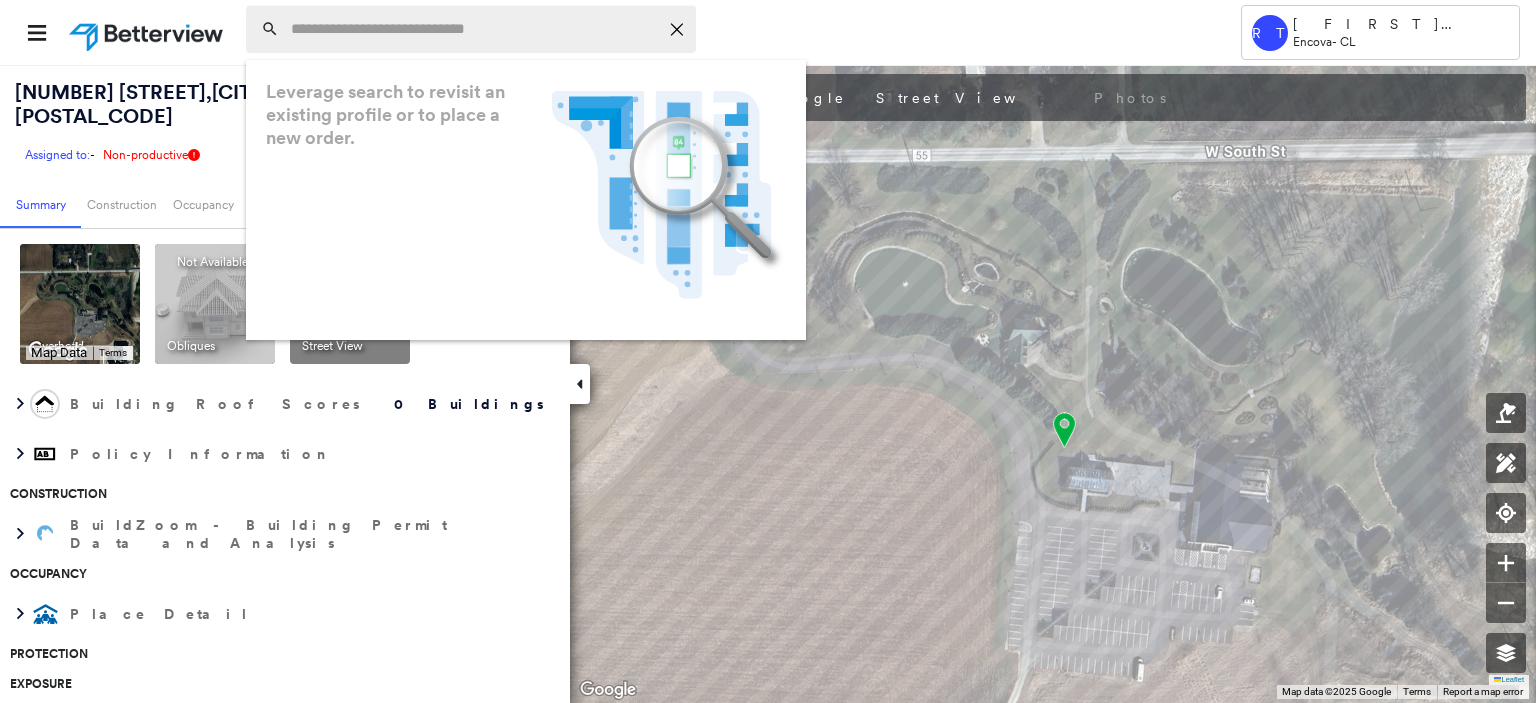 paste on "**********" 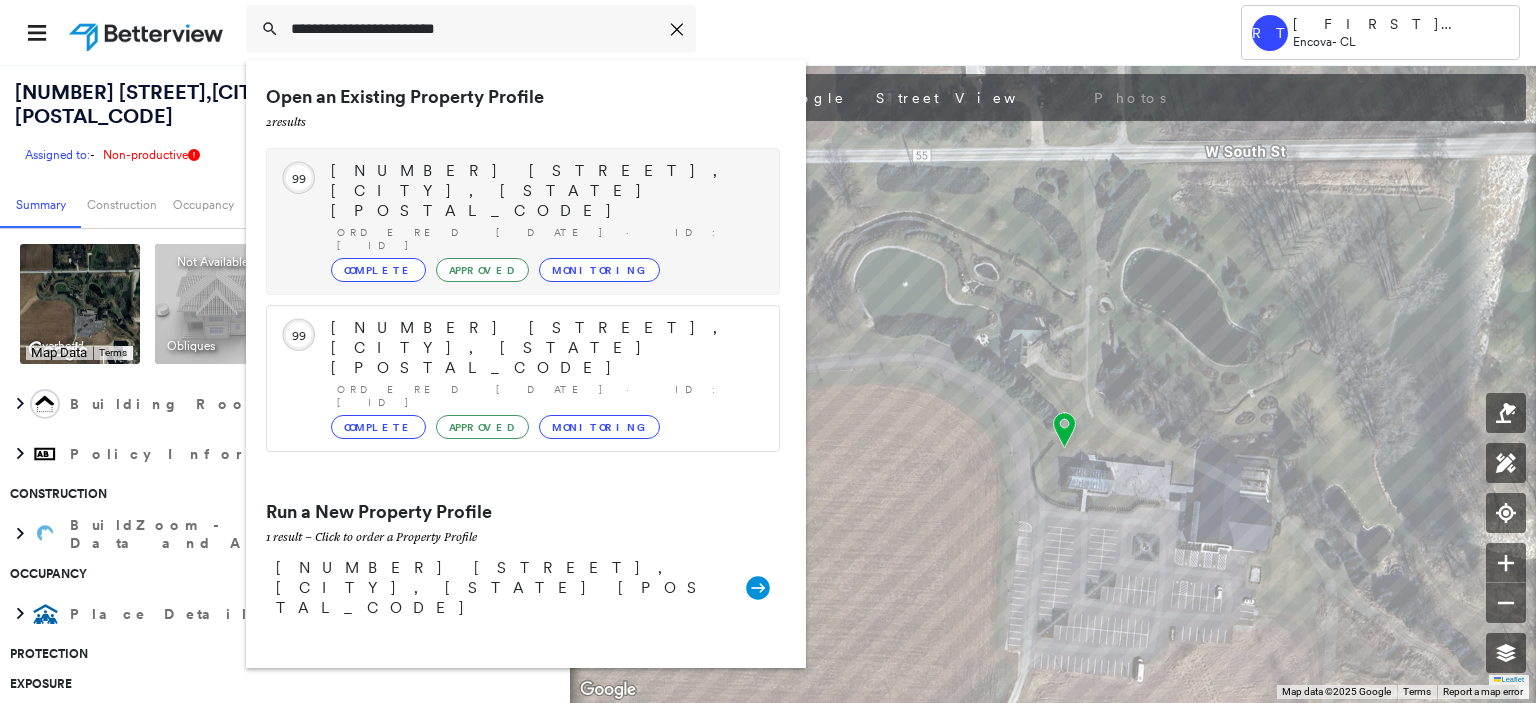 type on "**********" 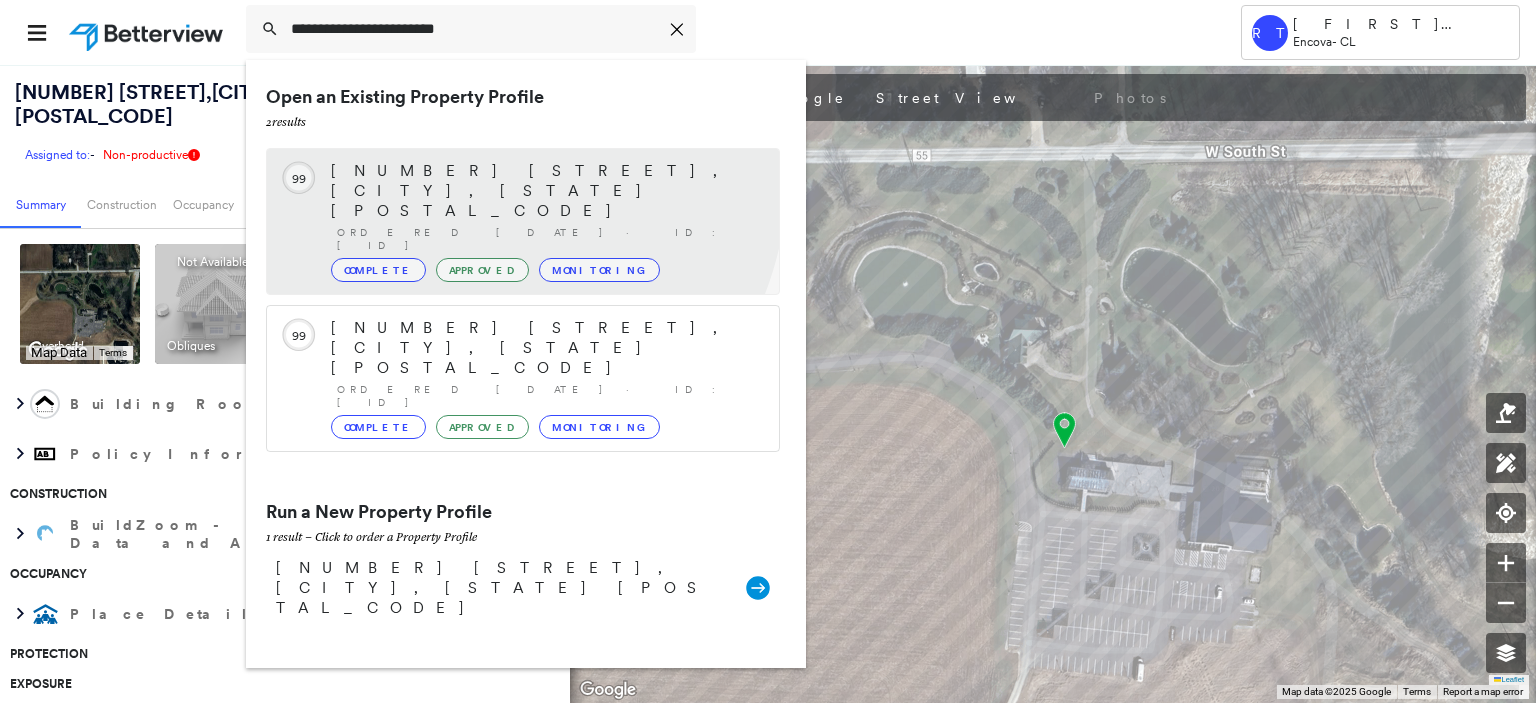 click on "[NUMBER] [STREET], [CITY], [STATE] [POSTAL_CODE]" at bounding box center (545, 191) 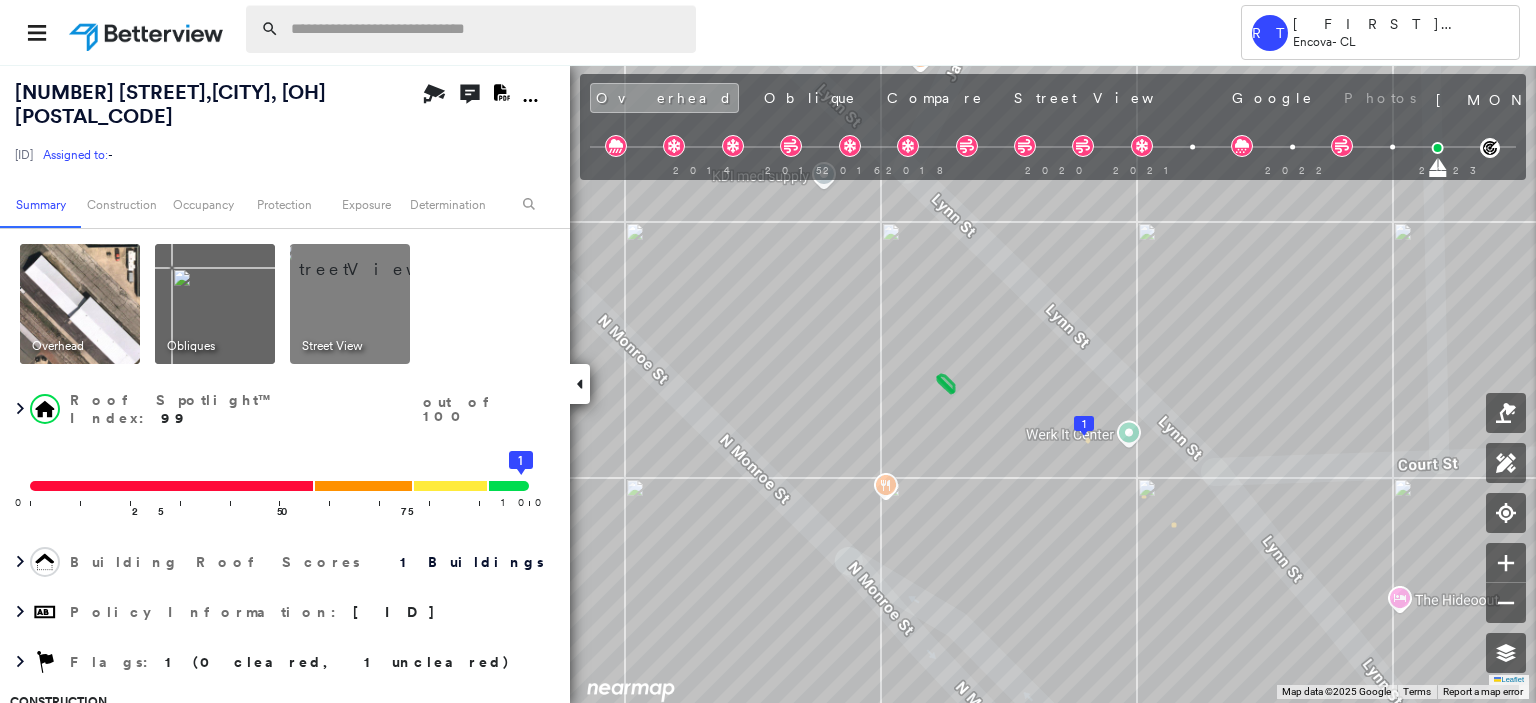 click at bounding box center [487, 29] 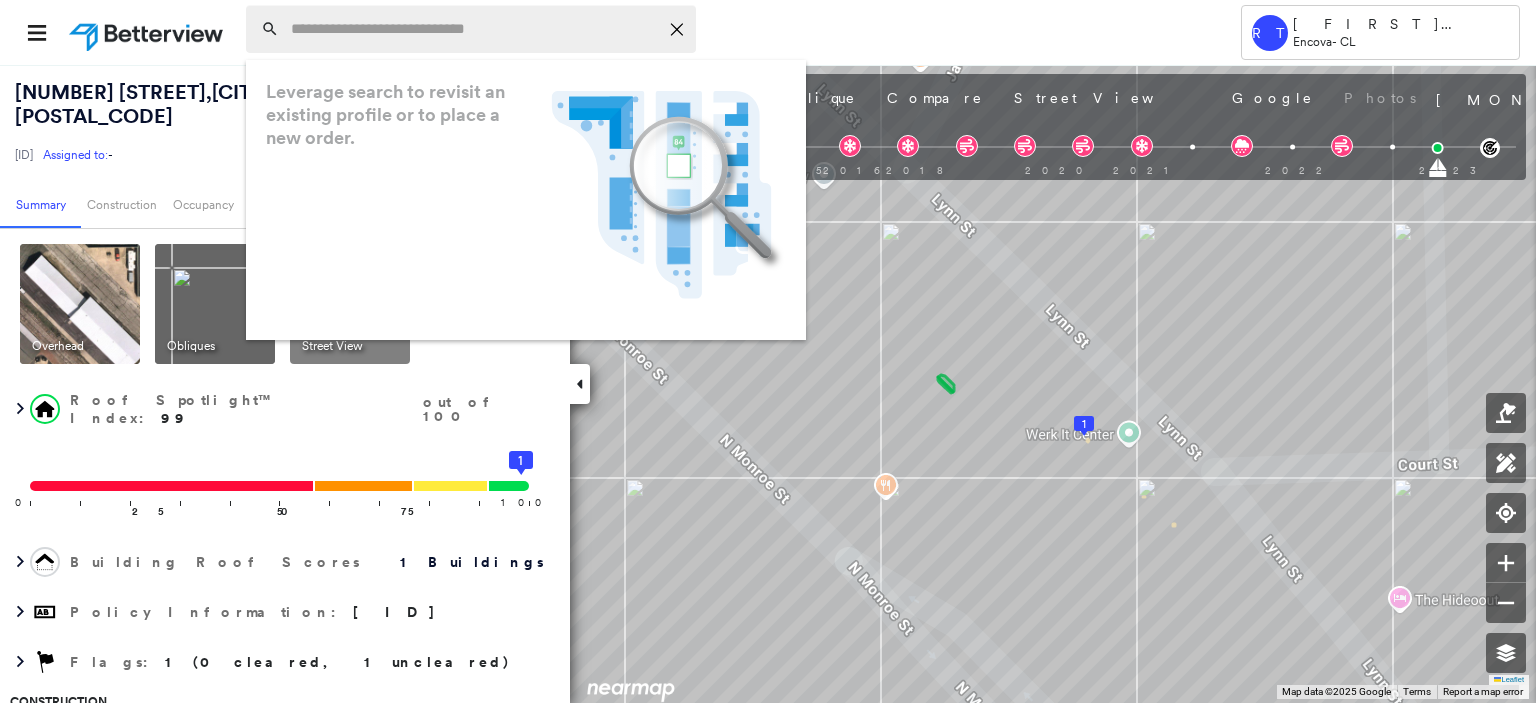paste on "**********" 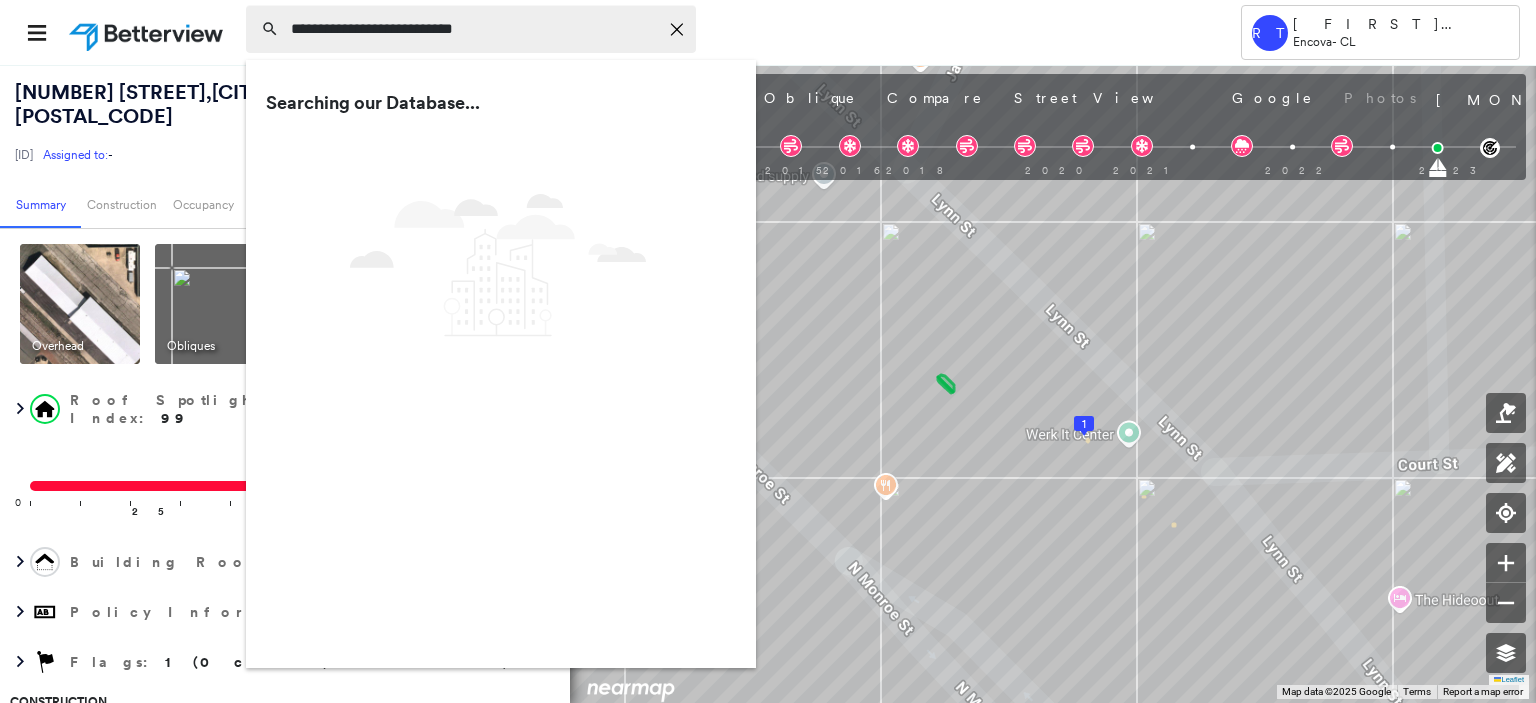 type on "**********" 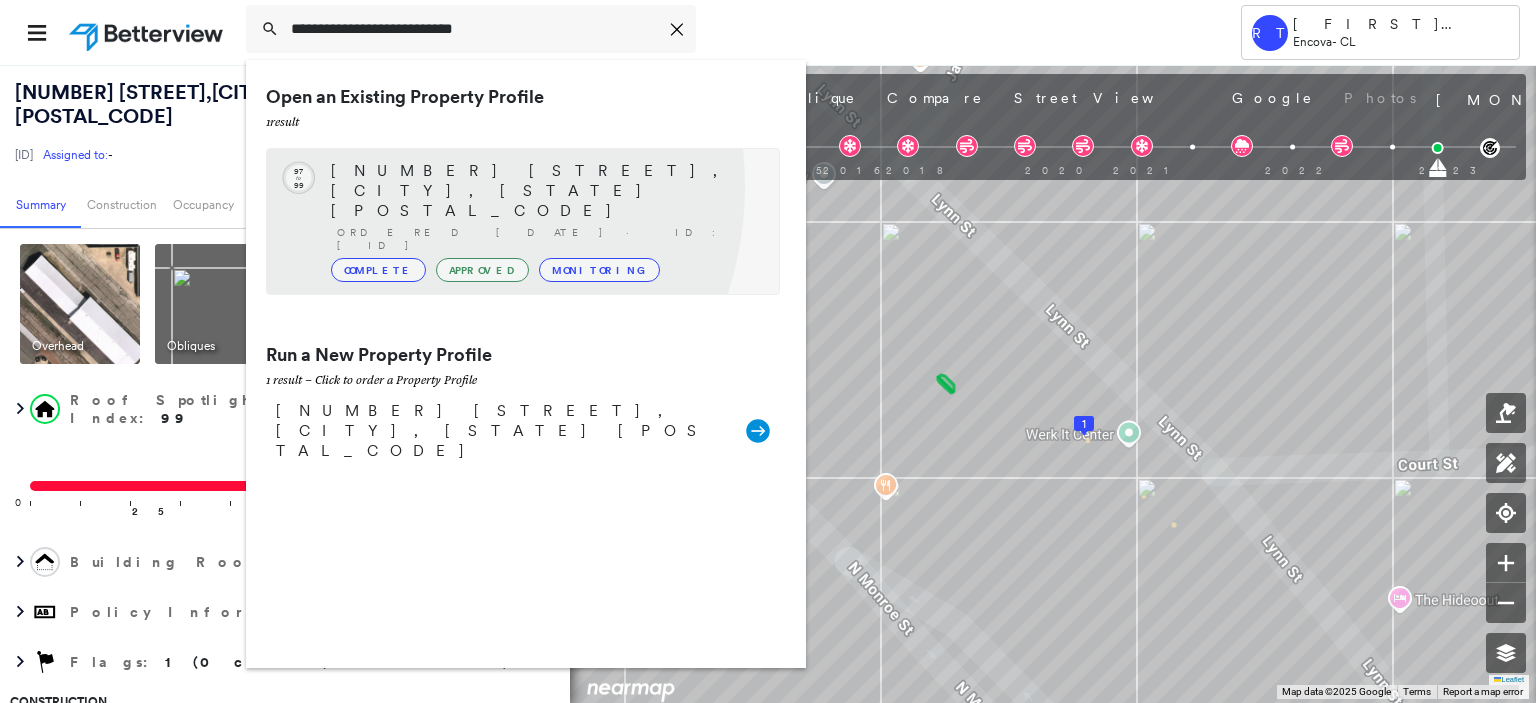 click on "Ordered [DATE] · ID: [ID]" at bounding box center [548, 239] 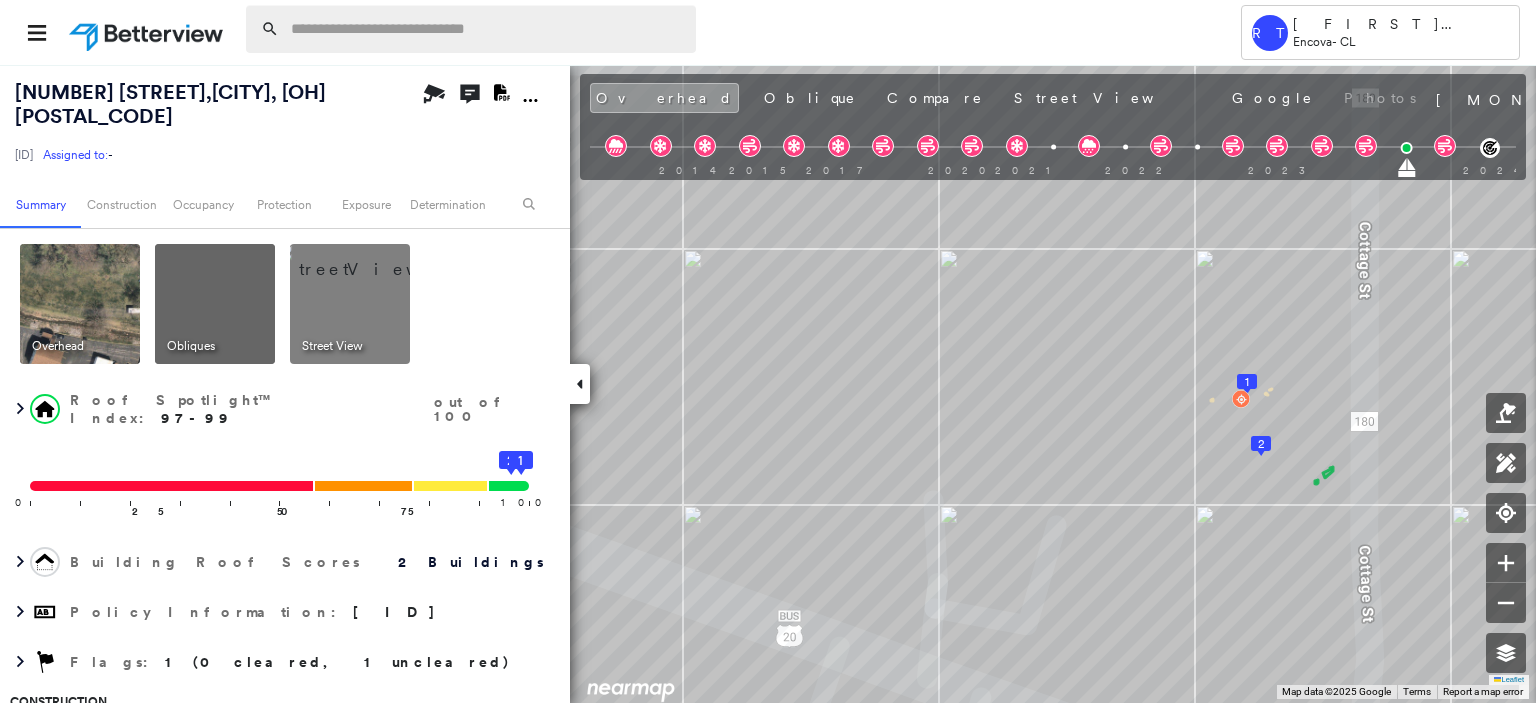 click at bounding box center (487, 29) 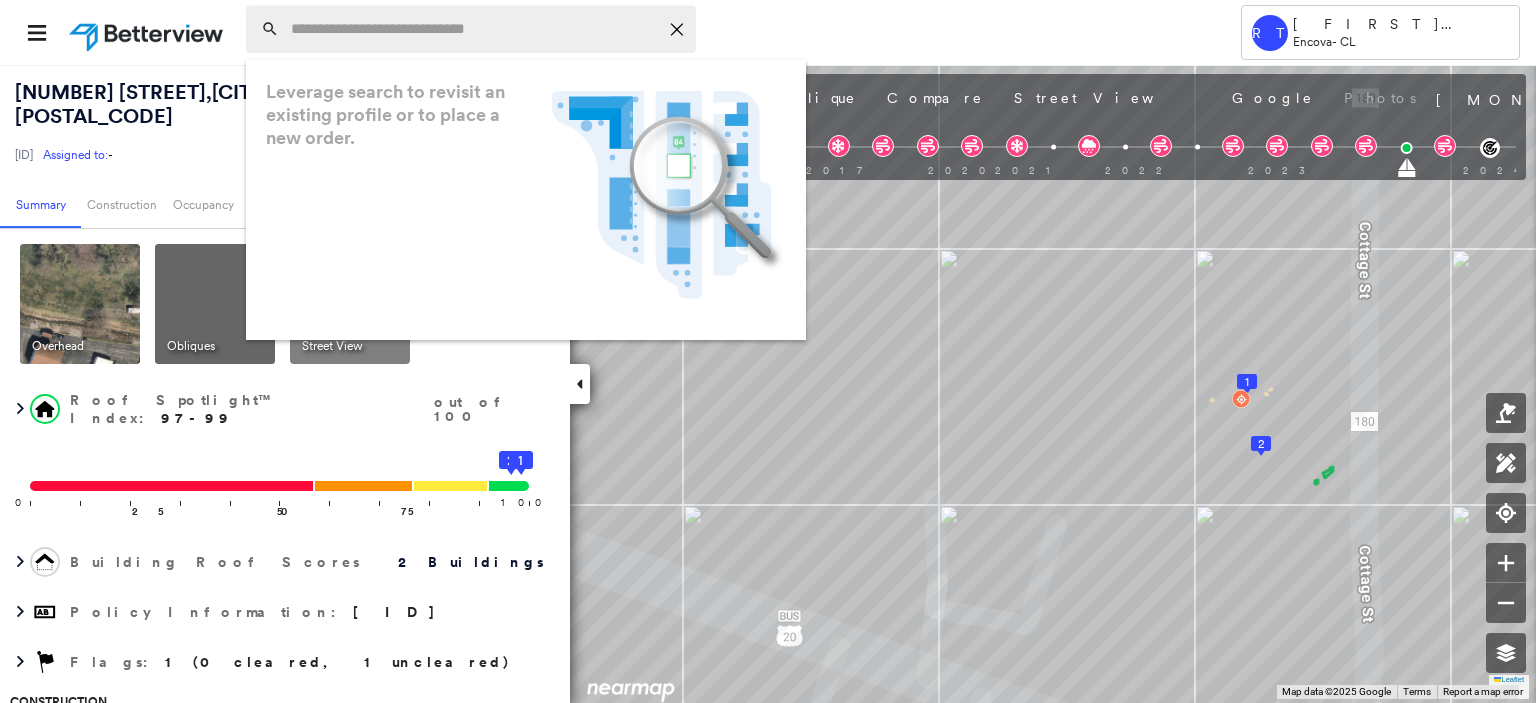 paste on "**********" 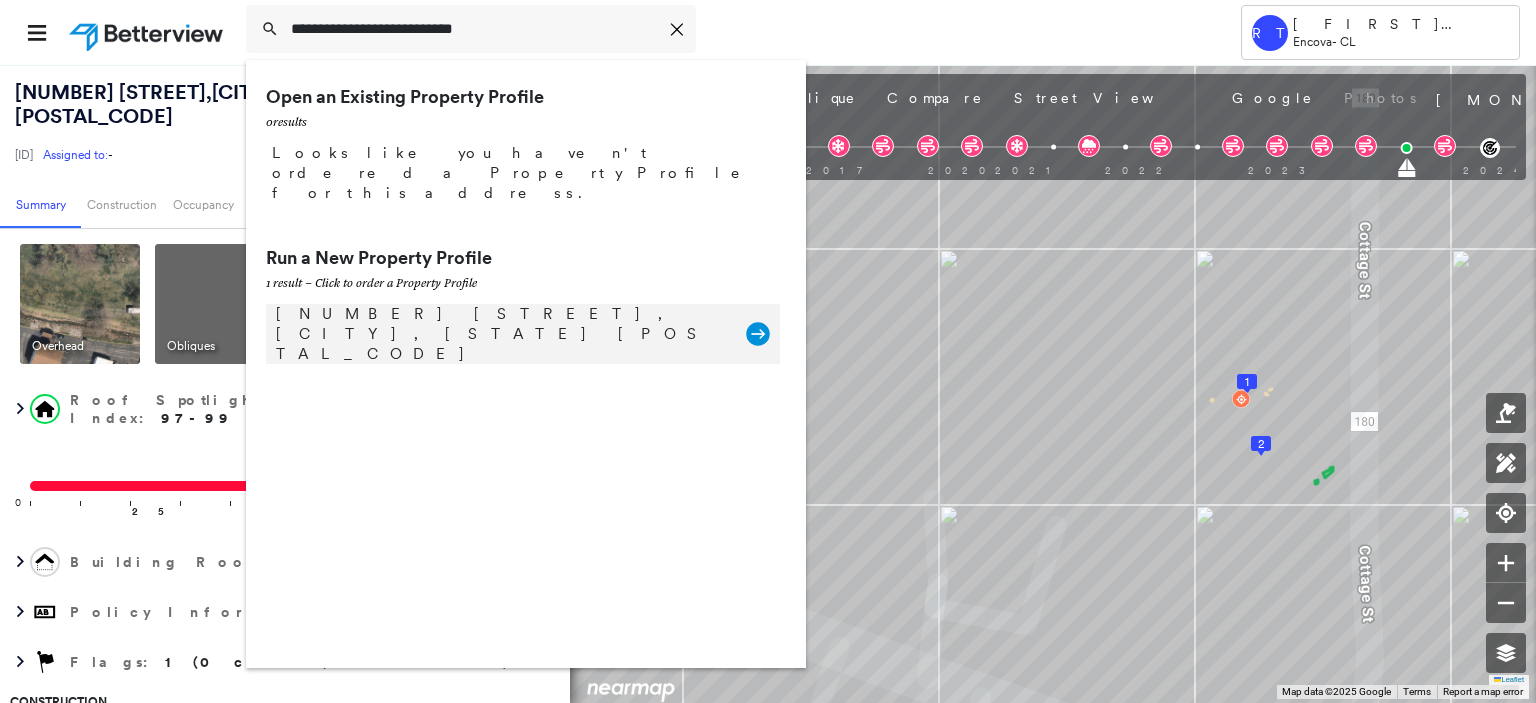 type on "**********" 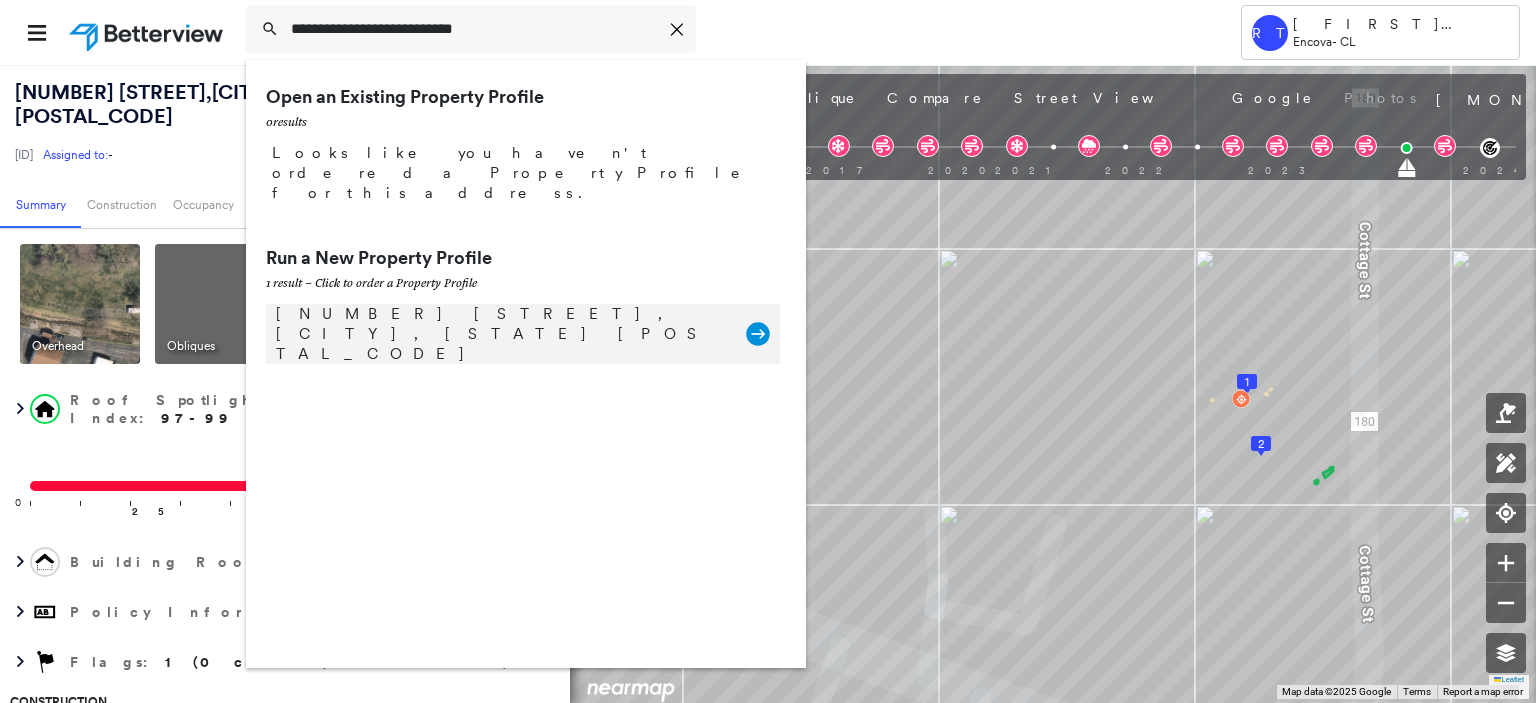 click on "[NUMBER] [STREET], [CITY], [STATE] [POSTAL_CODE]" at bounding box center [501, 334] 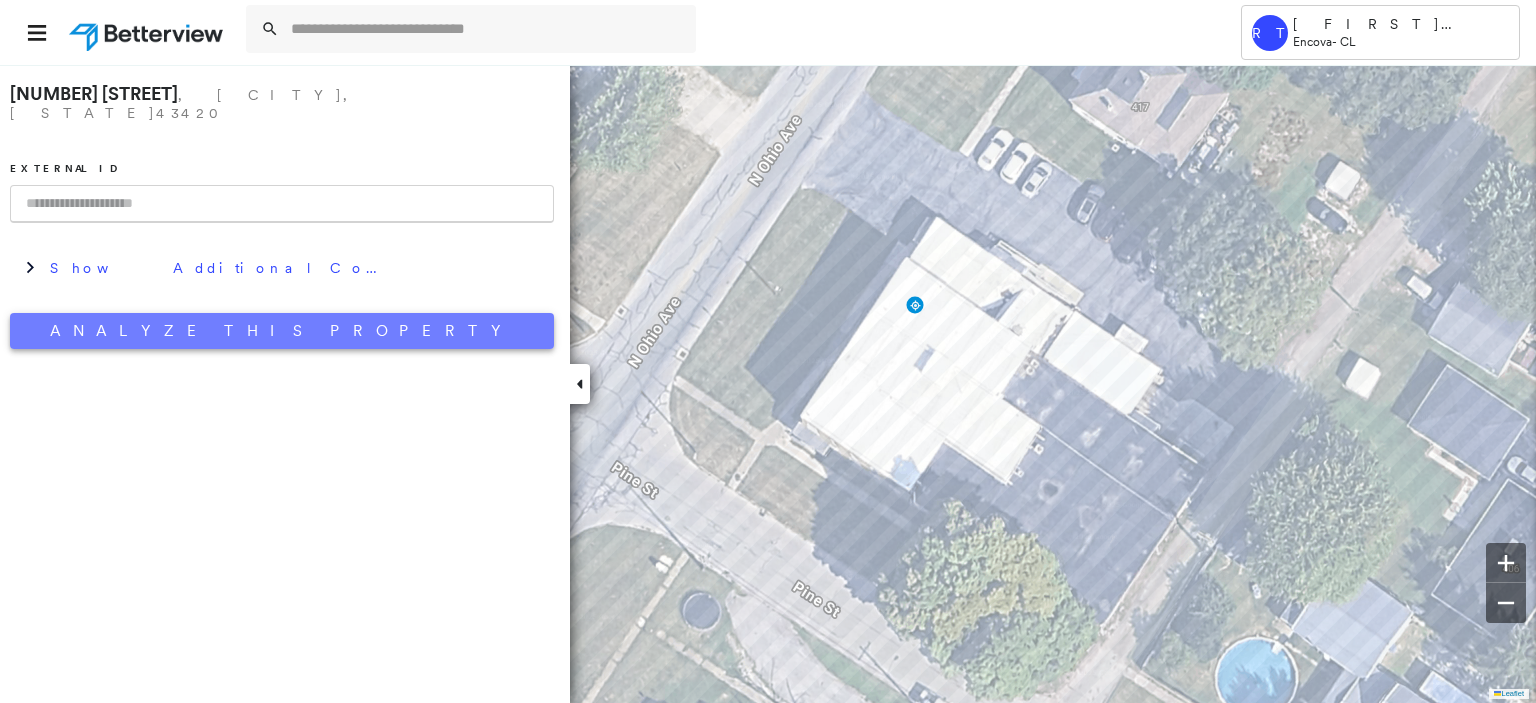 click on "Analyze This Property" at bounding box center (282, 331) 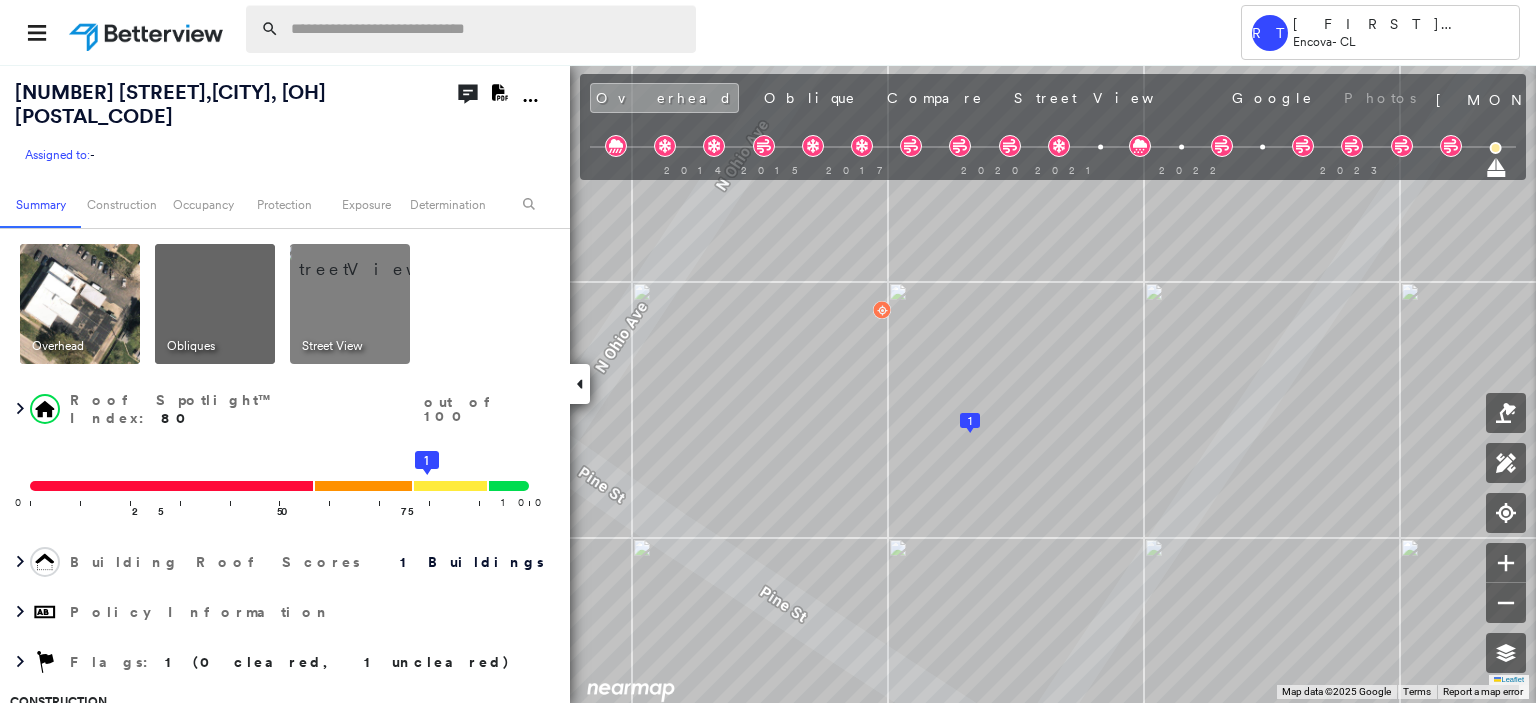 click at bounding box center (487, 29) 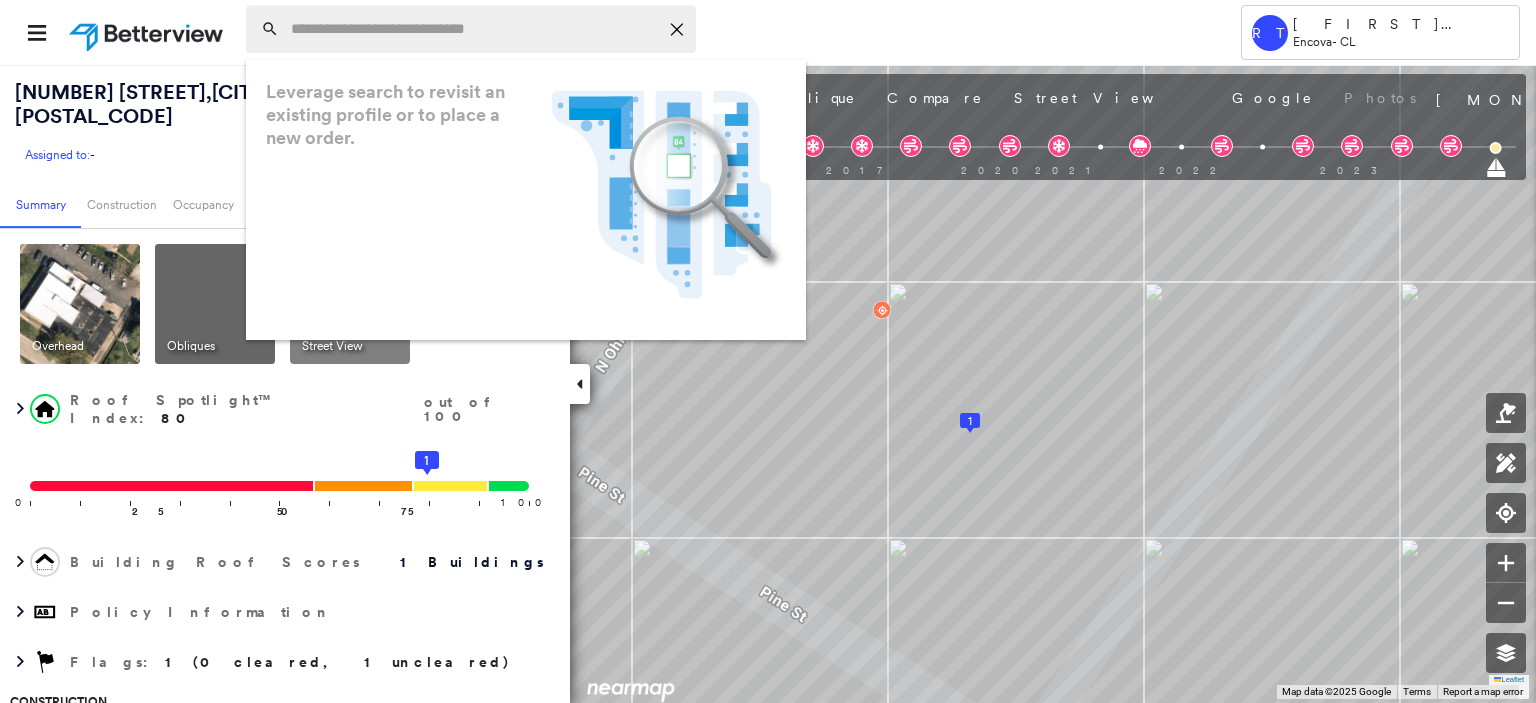 paste on "**********" 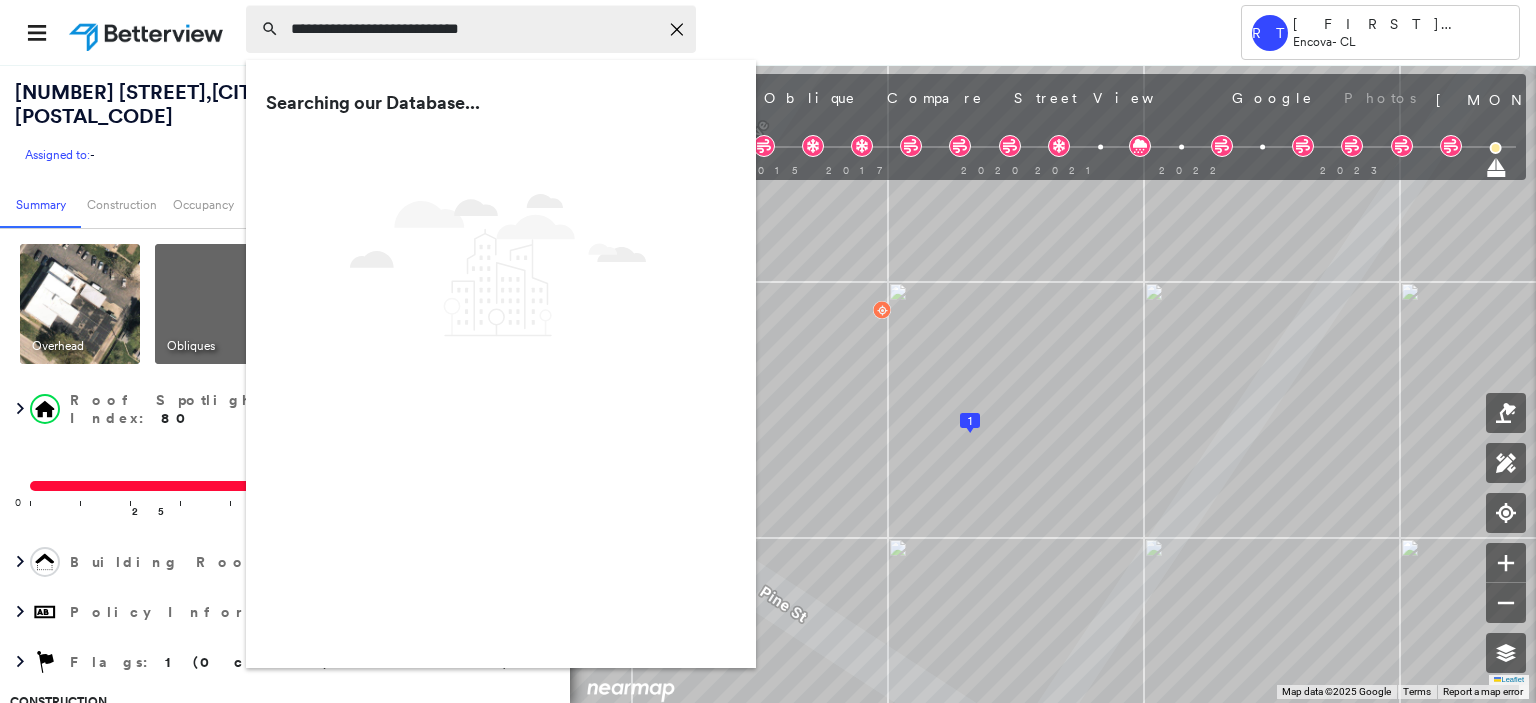 type on "**********" 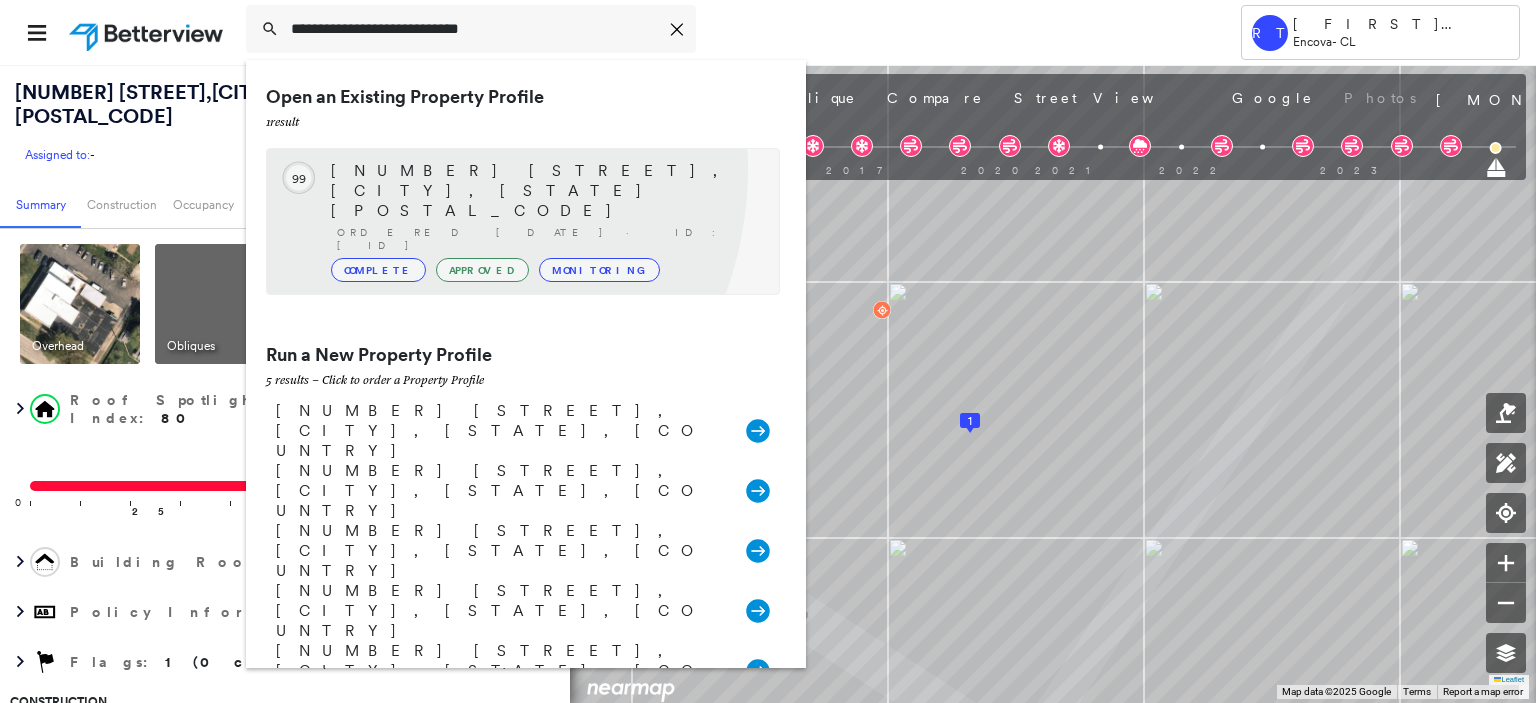 click on "[NUMBER] [STREET], [CITY], [STATE] [POSTAL_CODE]" at bounding box center (545, 191) 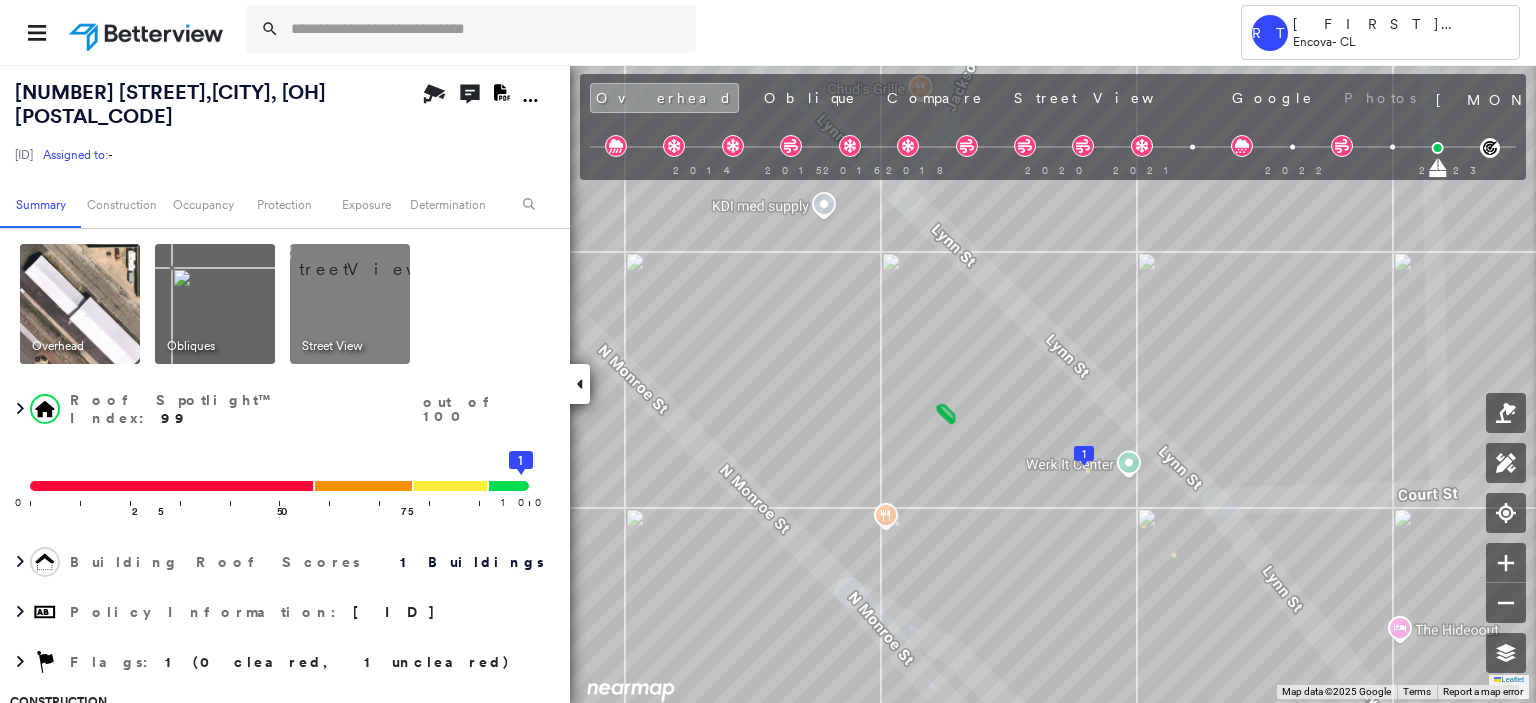 scroll, scrollTop: 100, scrollLeft: 0, axis: vertical 